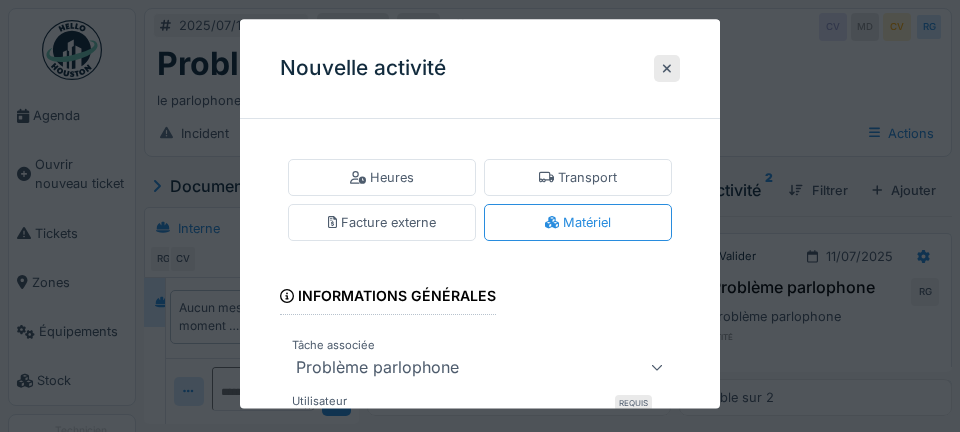 scroll, scrollTop: 0, scrollLeft: 0, axis: both 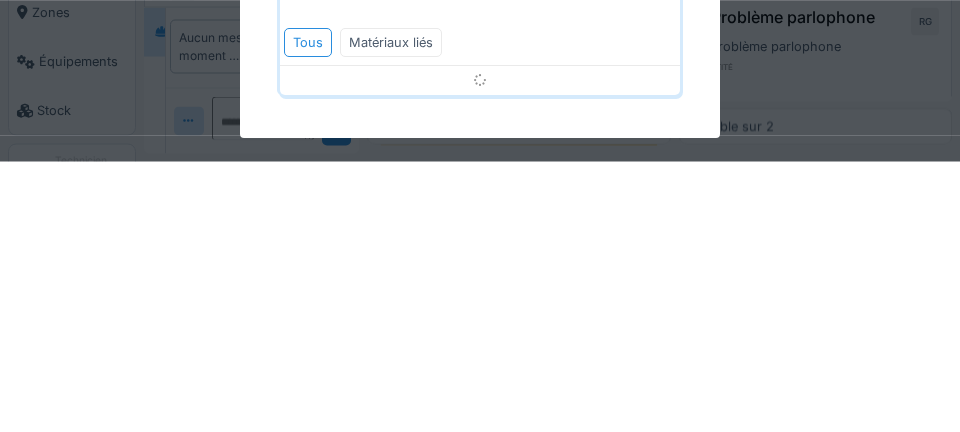 type on "****" 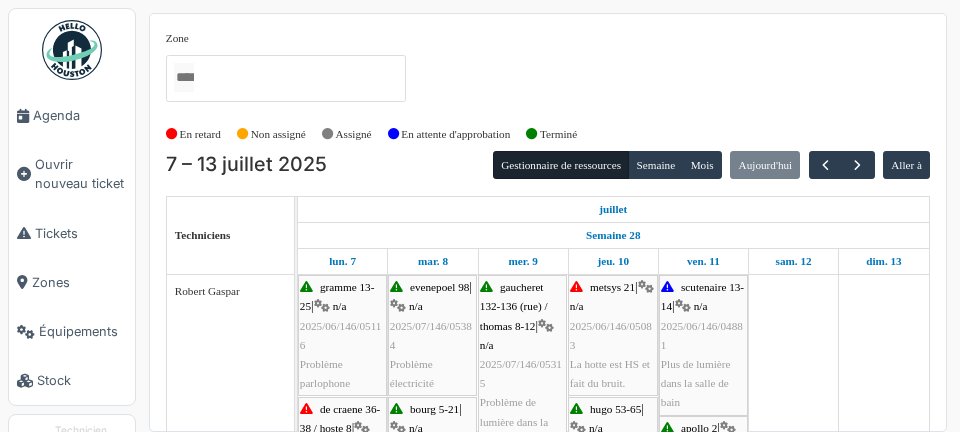 scroll, scrollTop: 0, scrollLeft: 0, axis: both 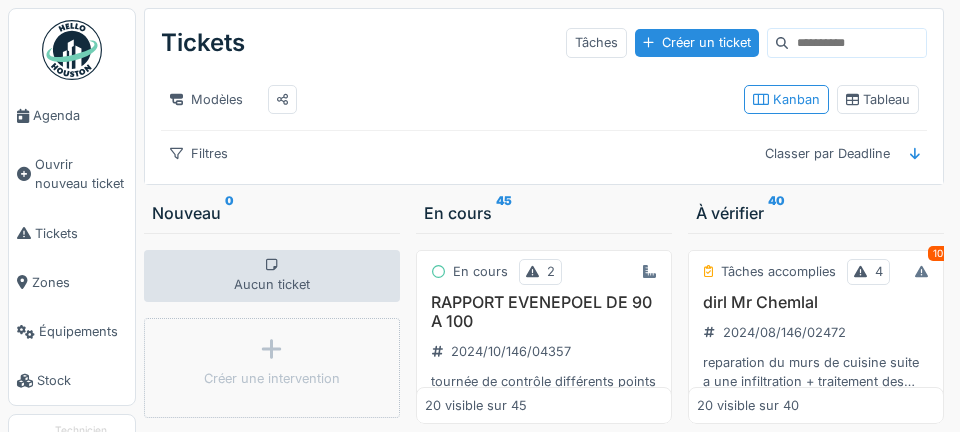 click on "Agenda" at bounding box center [80, 115] 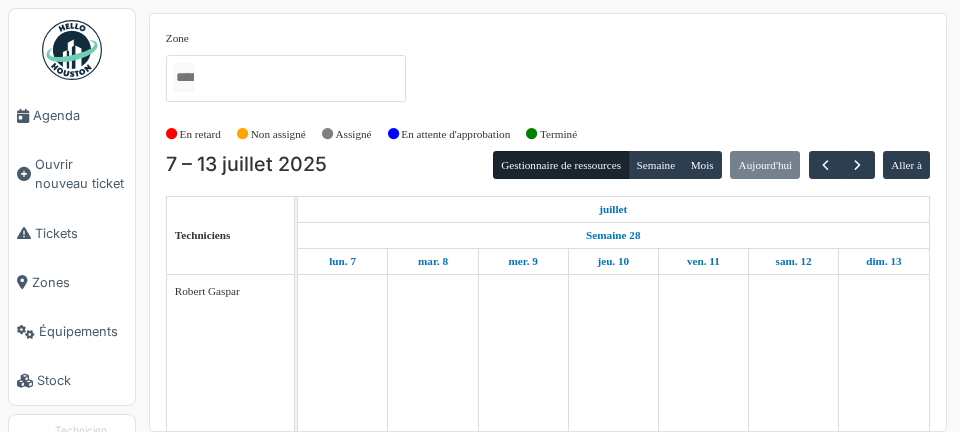 scroll, scrollTop: 0, scrollLeft: 0, axis: both 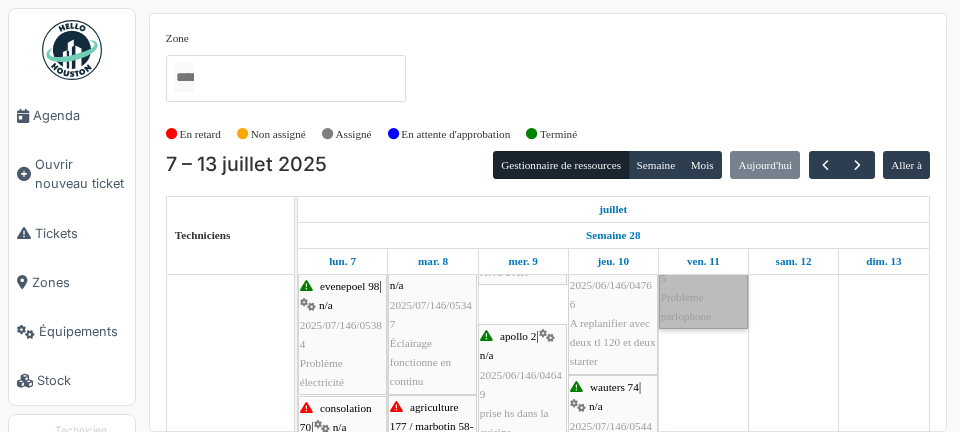 click on "anethan 6
|     n/a
2025/07/146/05595
Problème parlophone" at bounding box center (703, 268) 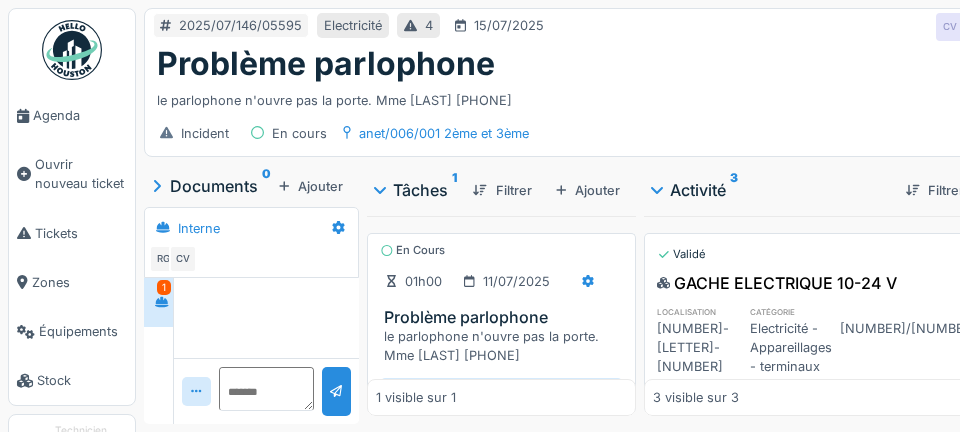 scroll, scrollTop: 0, scrollLeft: 0, axis: both 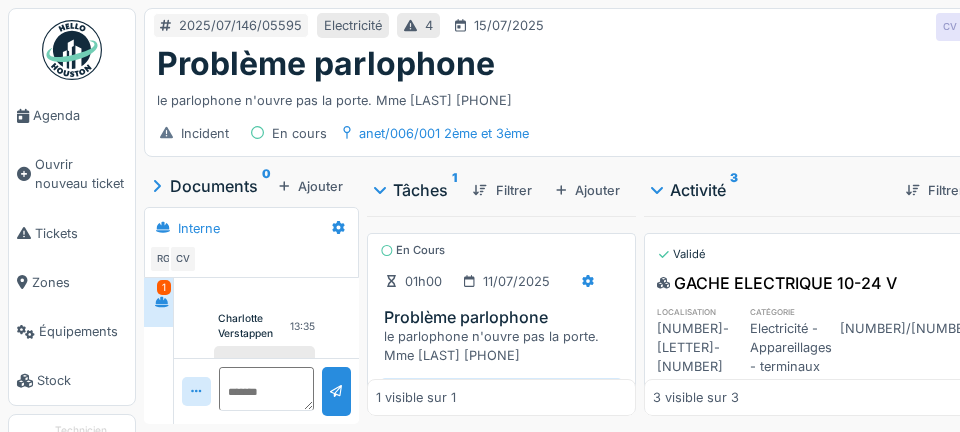 click on "Ajouter" at bounding box center [311, 186] 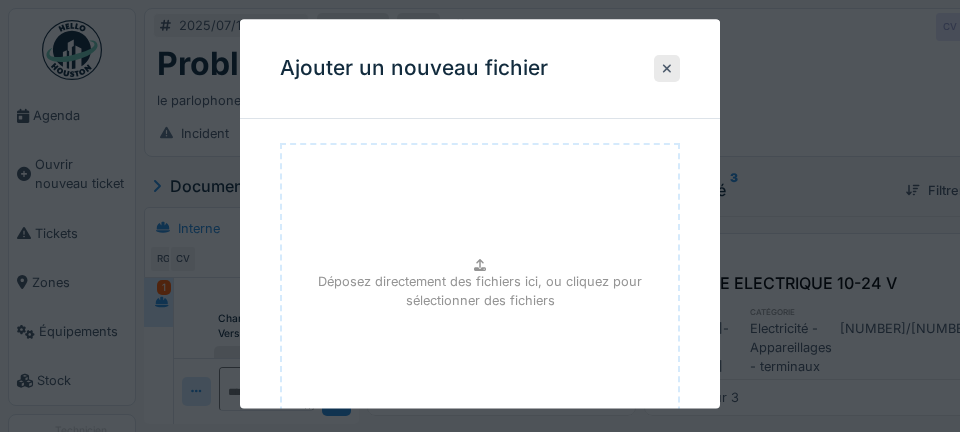 click on "Déposez directement des fichiers ici, ou cliquez pour sélectionner des fichiers" at bounding box center (480, 292) 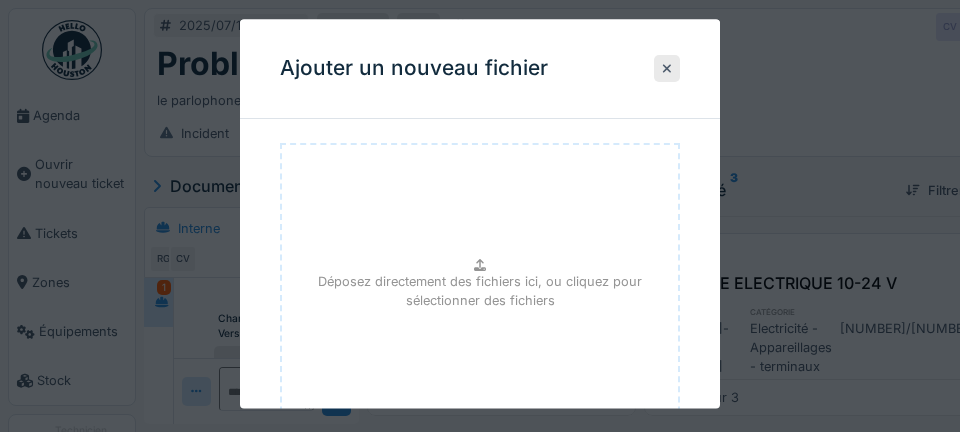 type on "**********" 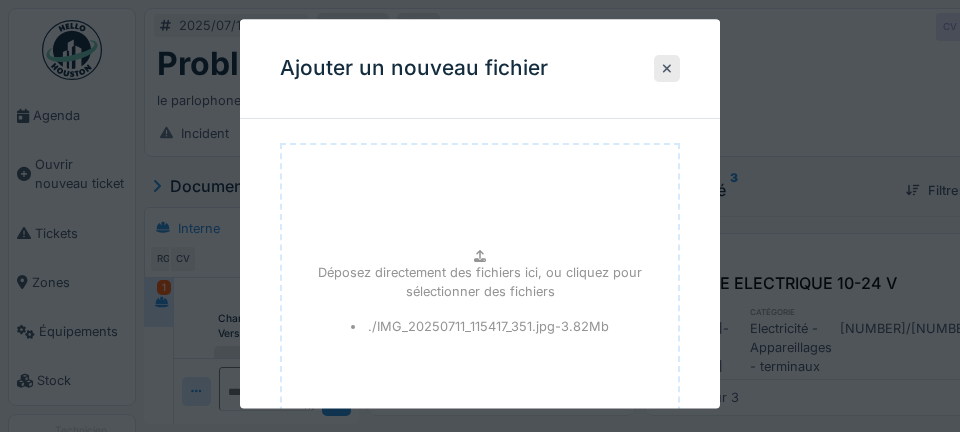 click on "./IMG_20250711_115417_351.jpg  -  3.82  Mb" at bounding box center (480, 326) 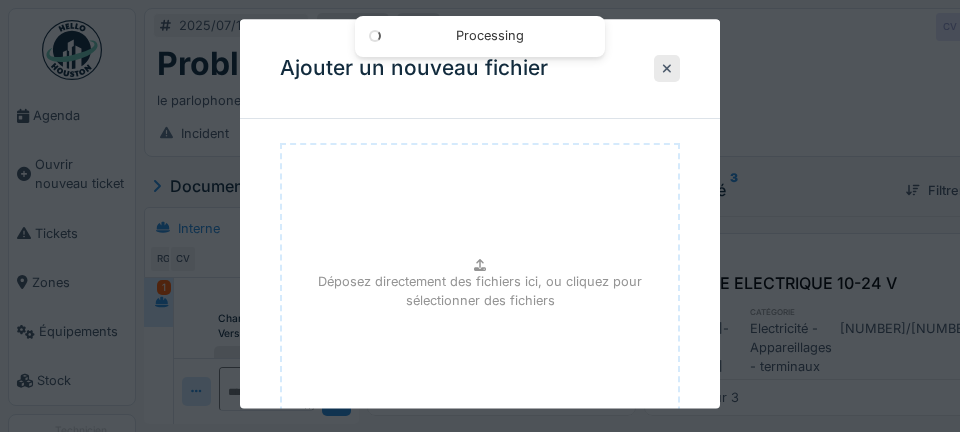 type 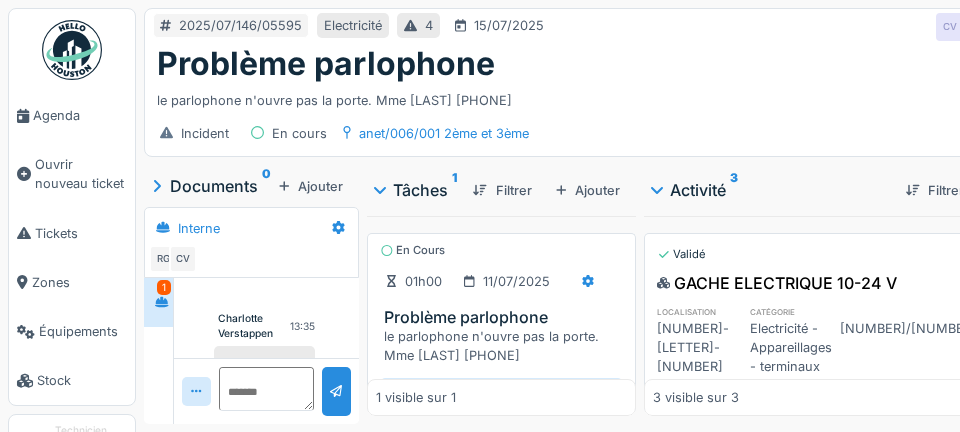 click on "Ajouter" at bounding box center (311, 186) 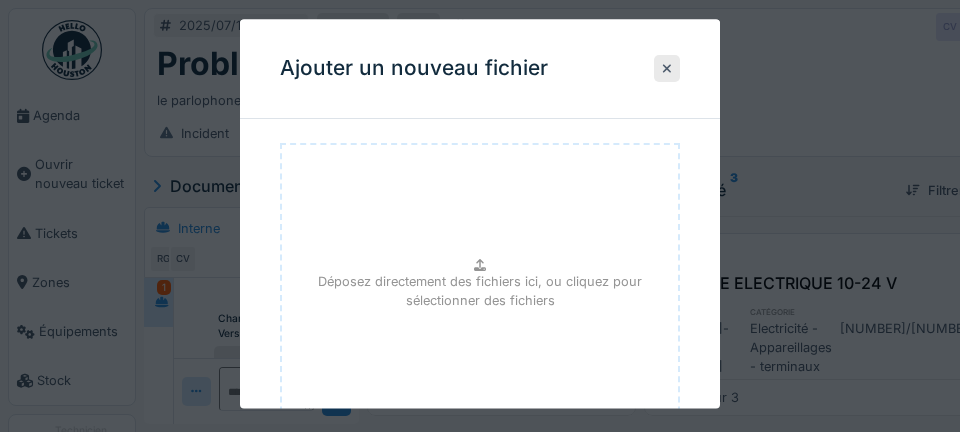 click on "Déposez directement des fichiers ici, ou cliquez pour sélectionner des fichiers" at bounding box center (480, 292) 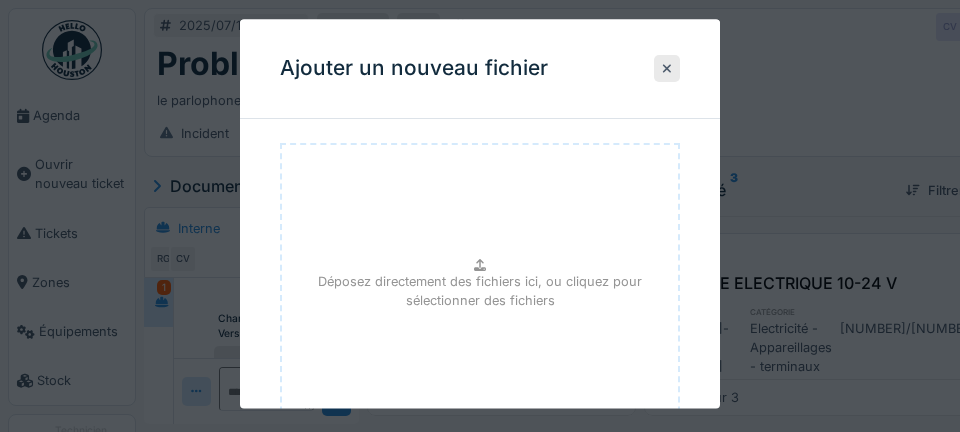 type on "**********" 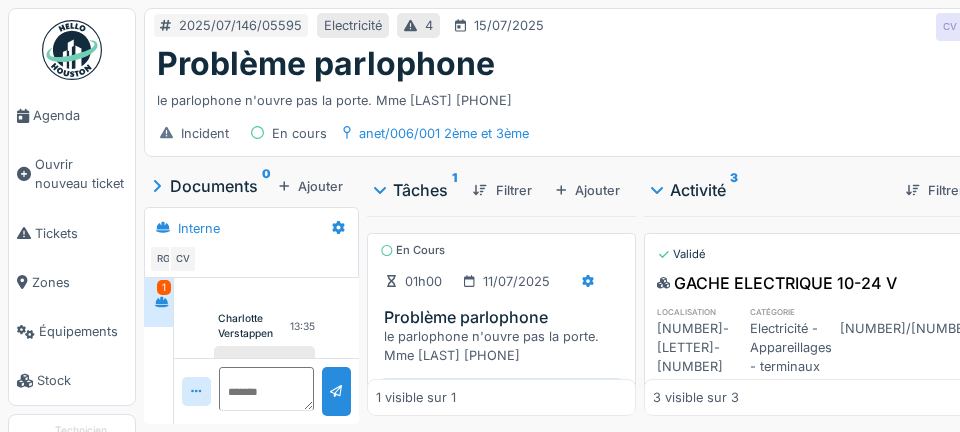 click on "Agenda" at bounding box center [80, 115] 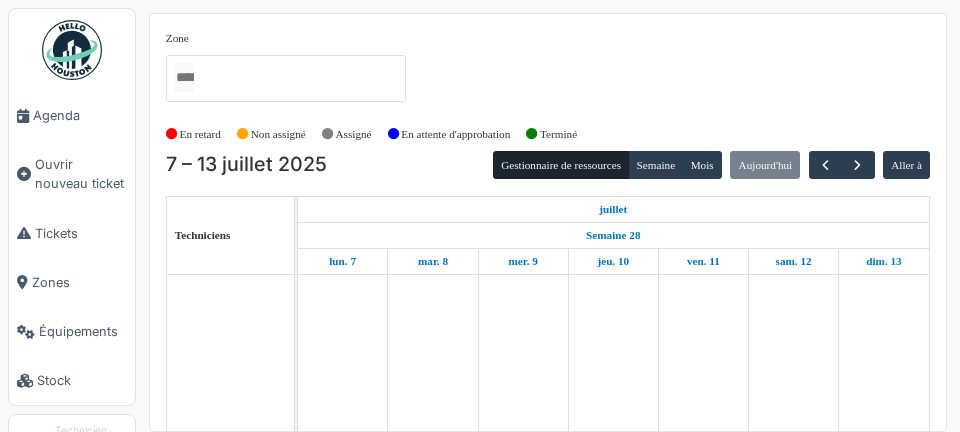 scroll, scrollTop: 0, scrollLeft: 0, axis: both 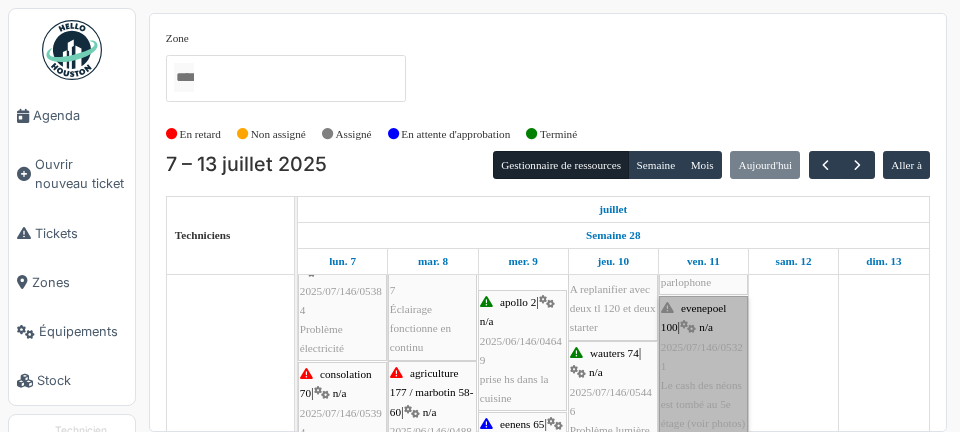 click on "evenepoel 100
|     n/a
2025/07/146/05321
Le cash des néons est tombé au 5e étage (voir photos)" at bounding box center [703, 366] 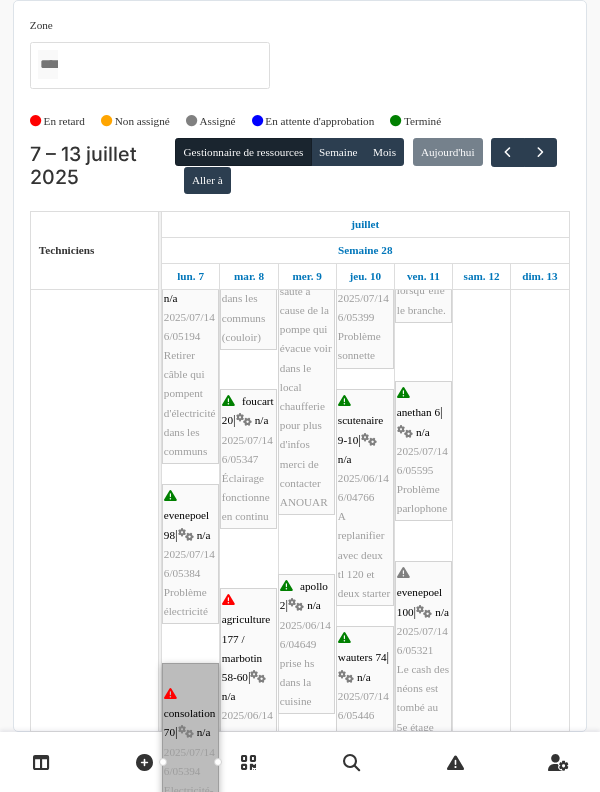 click at bounding box center (248, 762) 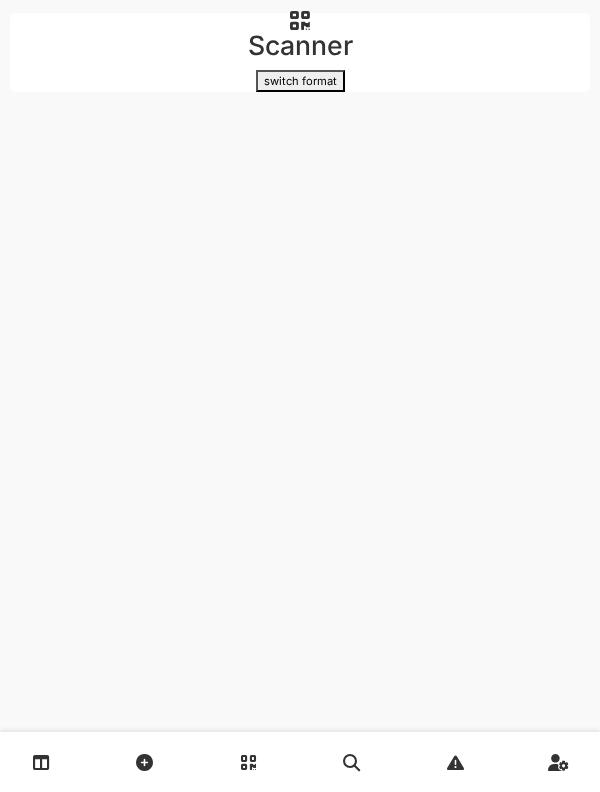 click at bounding box center [248, 762] 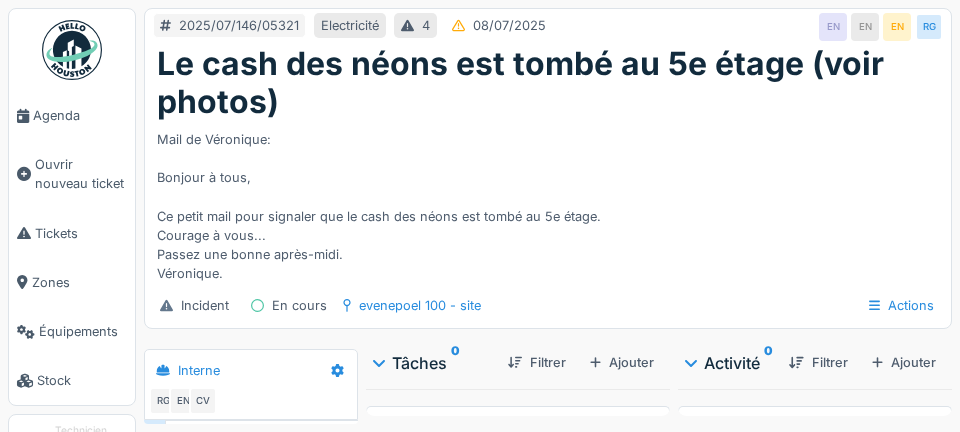 scroll, scrollTop: 0, scrollLeft: 0, axis: both 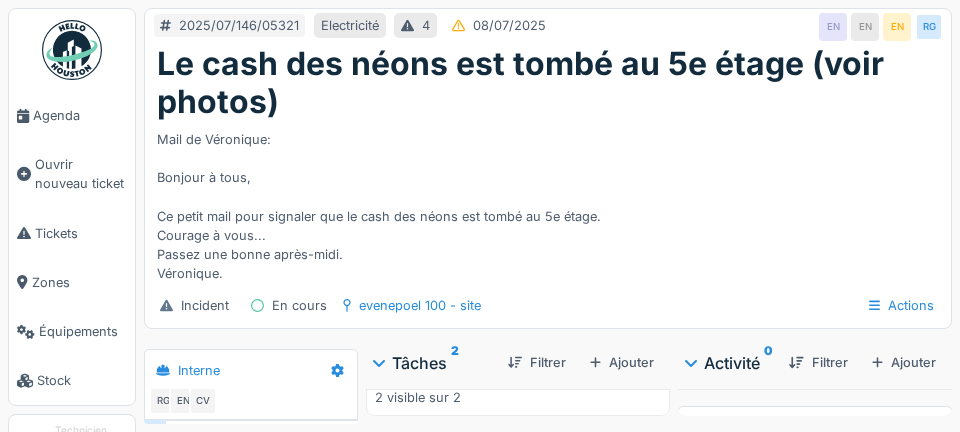 click on "Filtrer" at bounding box center (537, 362) 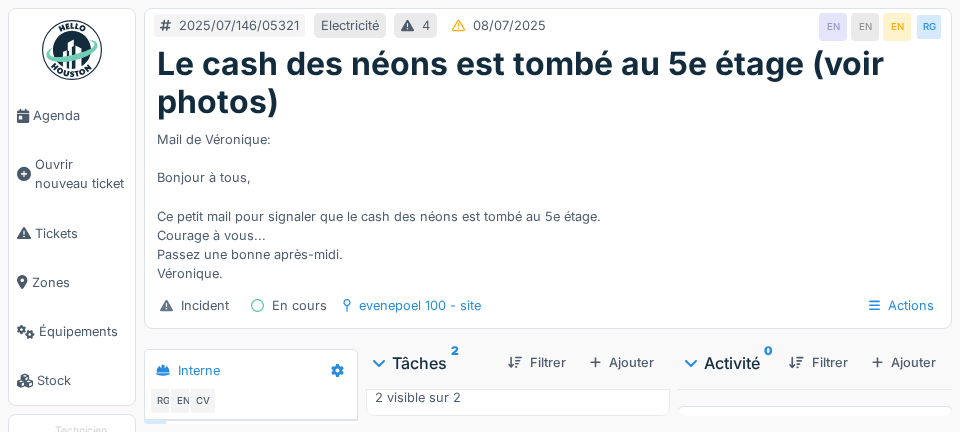 scroll, scrollTop: 528, scrollLeft: 0, axis: vertical 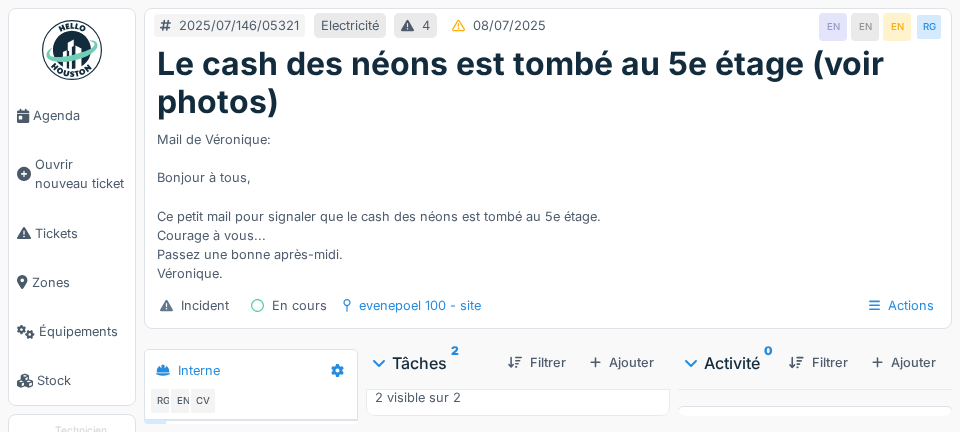 click on "Début" at bounding box center [518, 451] 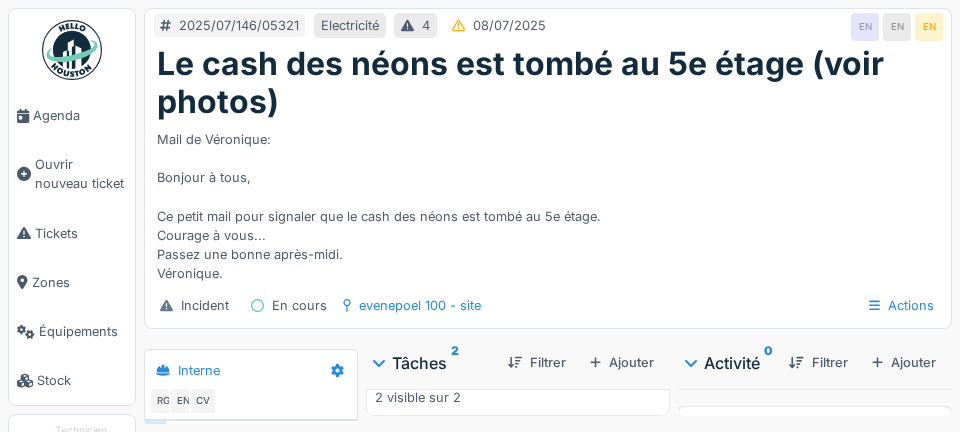 scroll, scrollTop: 189, scrollLeft: 0, axis: vertical 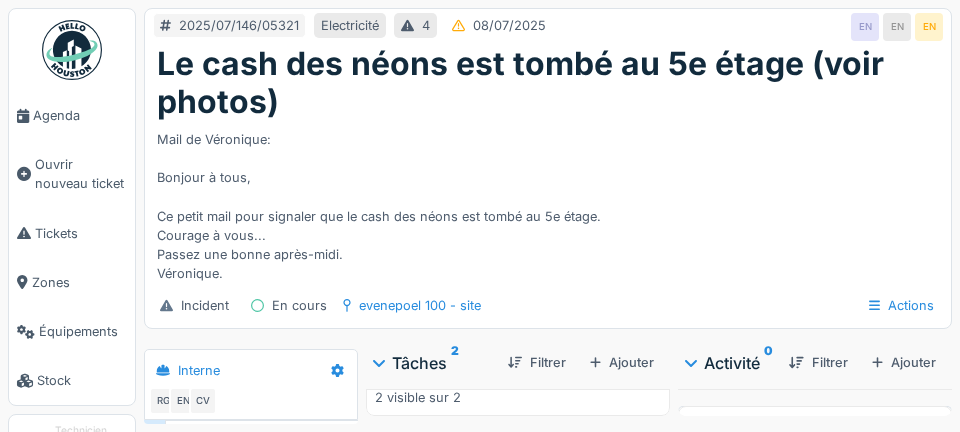 click at bounding box center [642, 442] 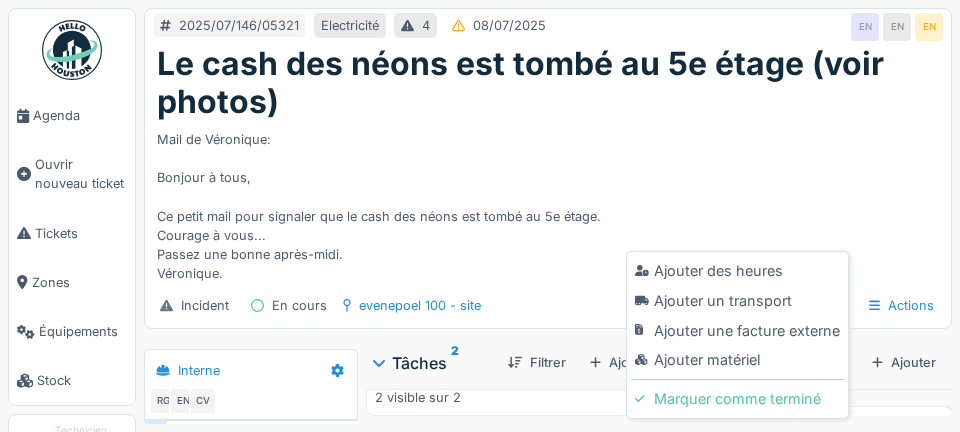 click on "Ajouter un transport" at bounding box center (737, 301) 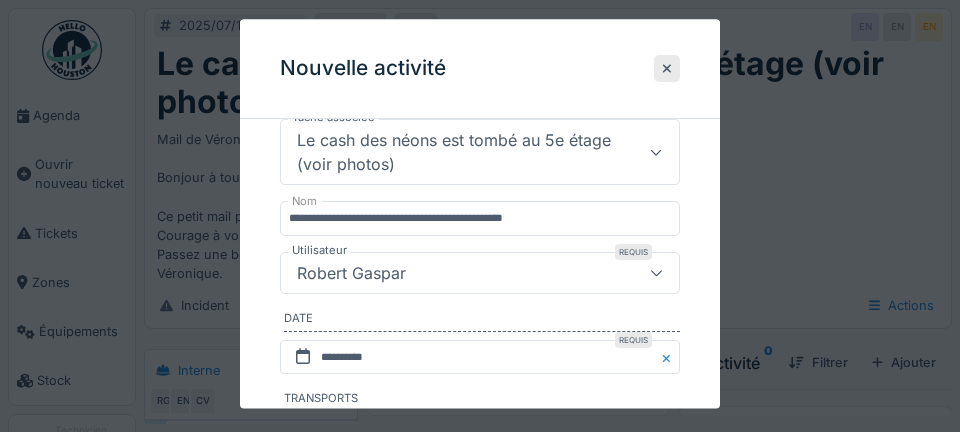 scroll, scrollTop: 317, scrollLeft: 0, axis: vertical 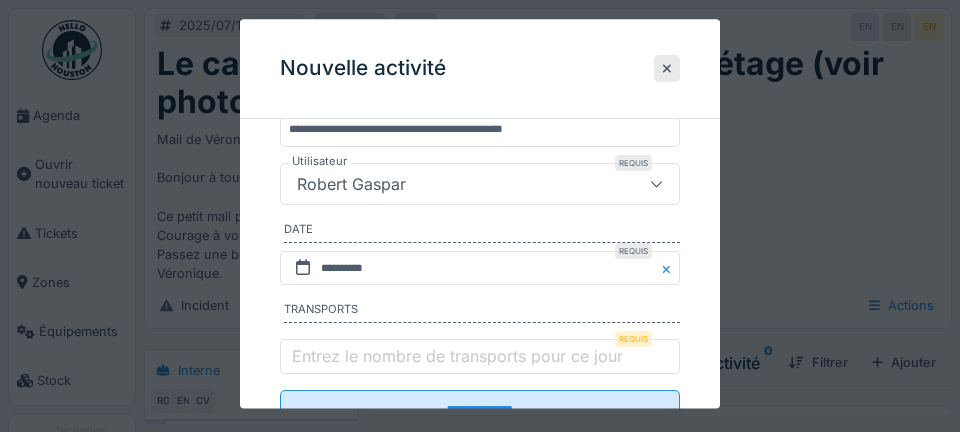 click on "Entrez le nombre de transports pour ce jour" at bounding box center (457, 356) 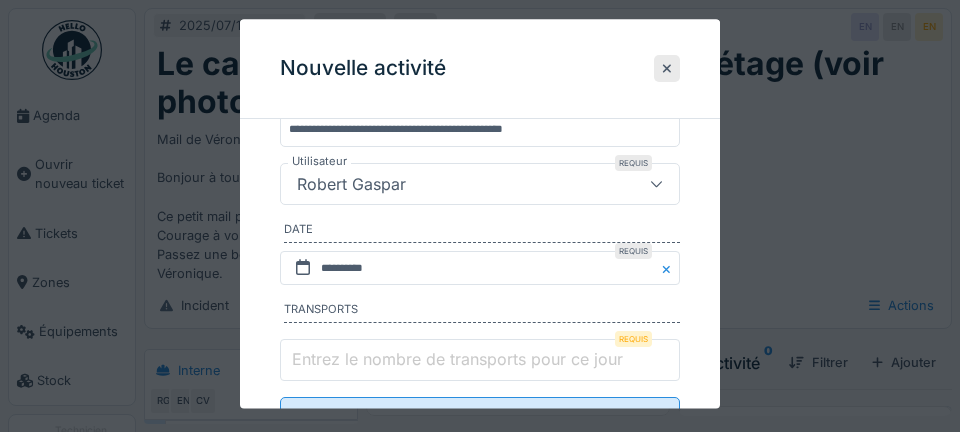 click on "Entrez le nombre de transports pour ce jour" at bounding box center (480, 361) 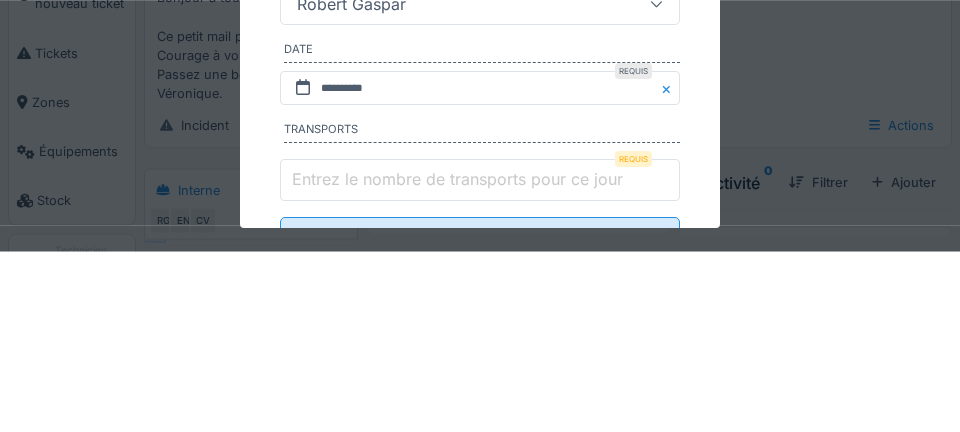 scroll, scrollTop: 15, scrollLeft: 0, axis: vertical 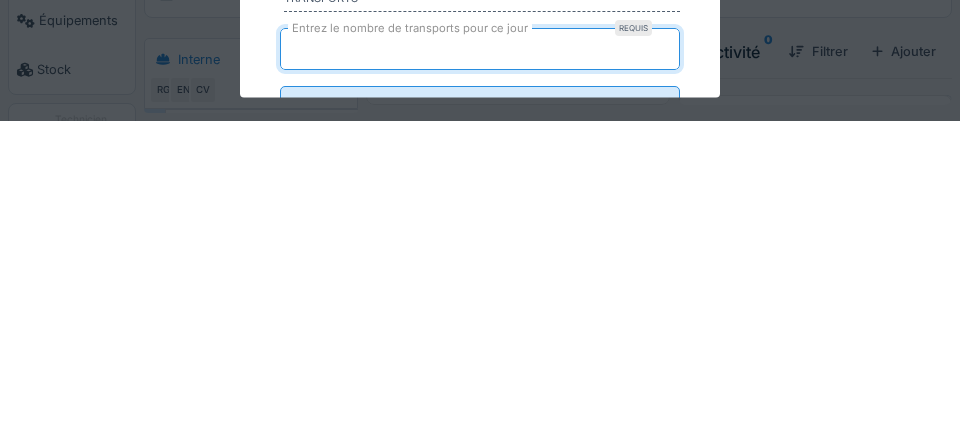 type on "*" 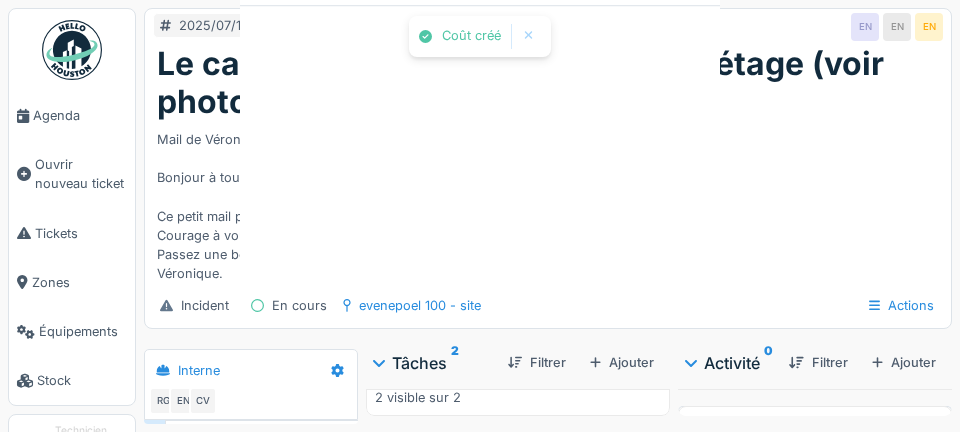 scroll, scrollTop: 0, scrollLeft: 0, axis: both 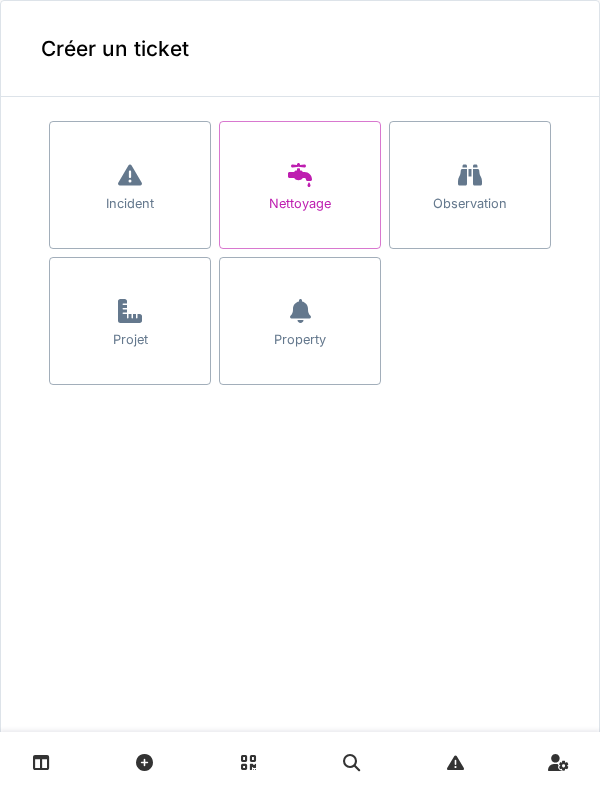 click on "Créer un ticket Incident Nettoyage Observation Projet Property" at bounding box center [300, 384] 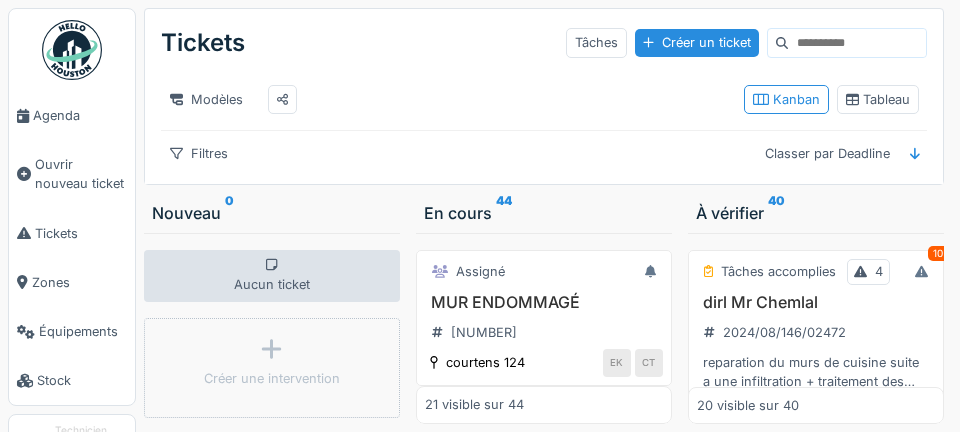 scroll, scrollTop: 0, scrollLeft: 0, axis: both 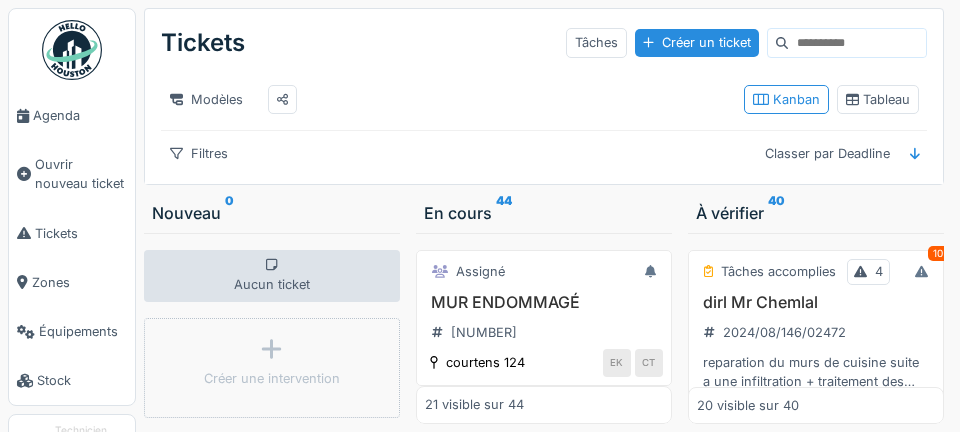 click on "Agenda" at bounding box center [80, 115] 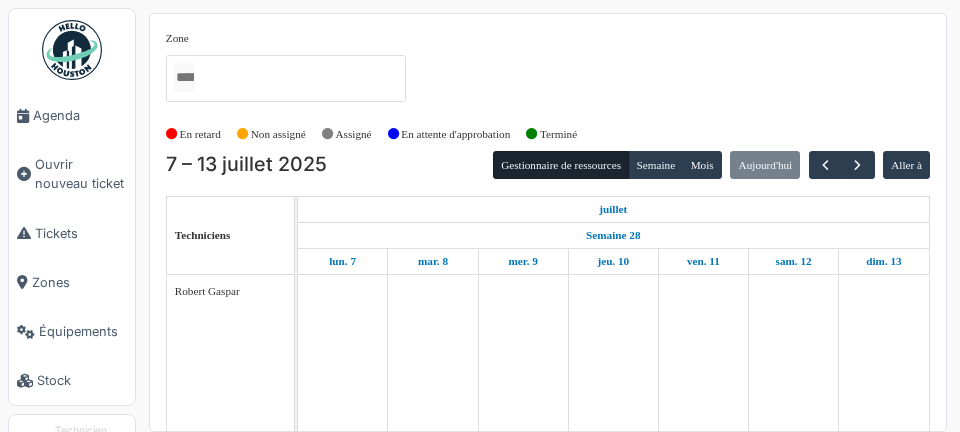 scroll, scrollTop: 0, scrollLeft: 0, axis: both 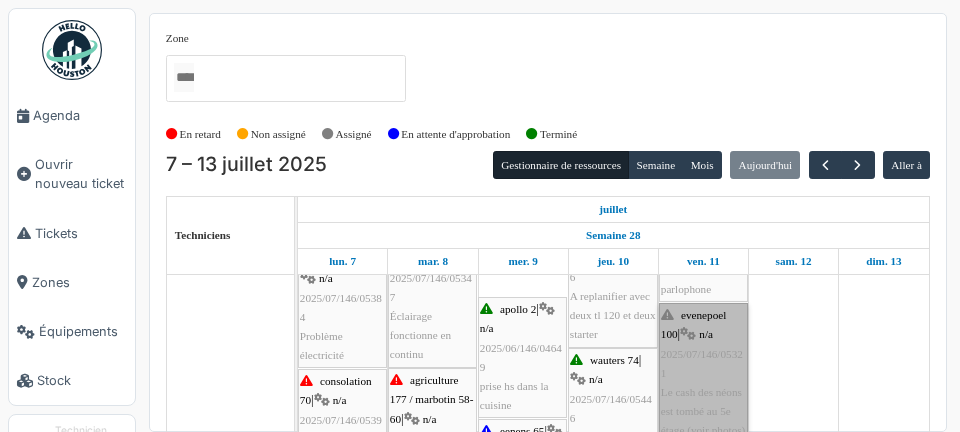 click on "evenepoel 100
|     n/a
2025/07/146/05321
Le cash des néons est tombé au 5e étage (voir photos)" at bounding box center [703, 373] 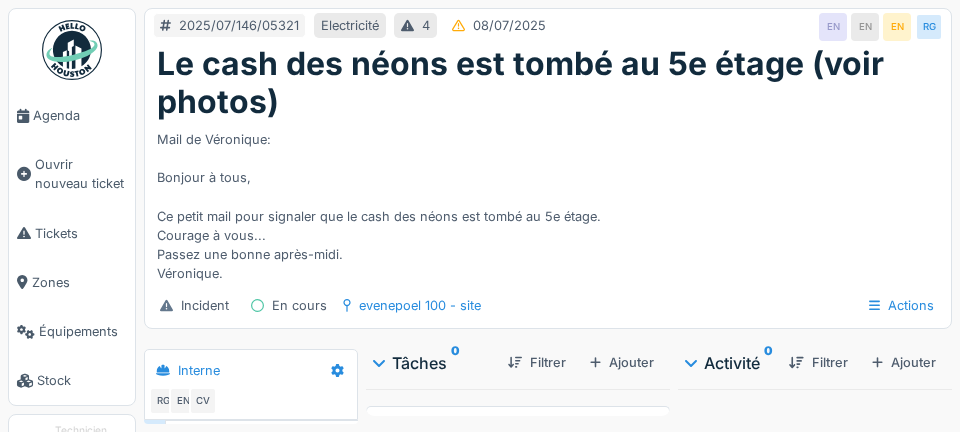scroll, scrollTop: 0, scrollLeft: 0, axis: both 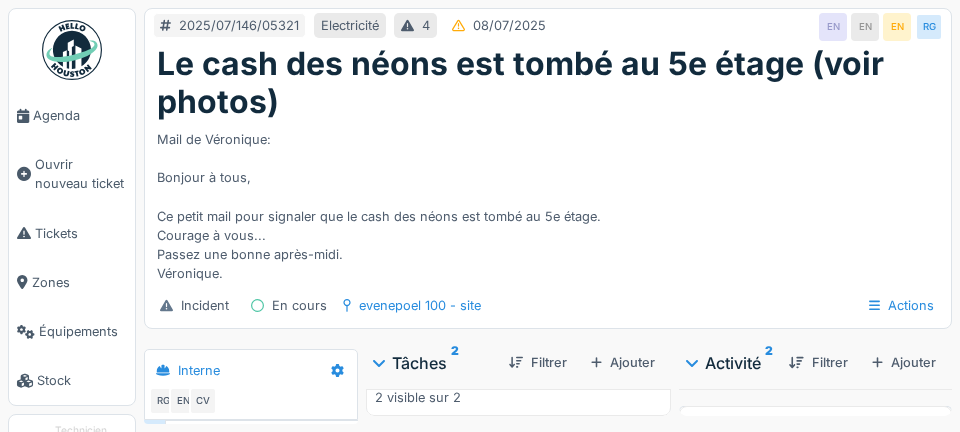 click at bounding box center [643, 400] 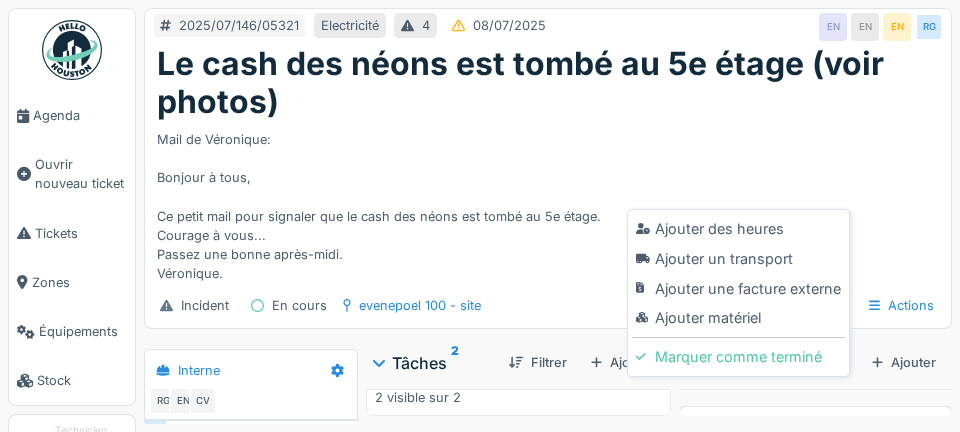 click on "Ajouter matériel" at bounding box center (738, 318) 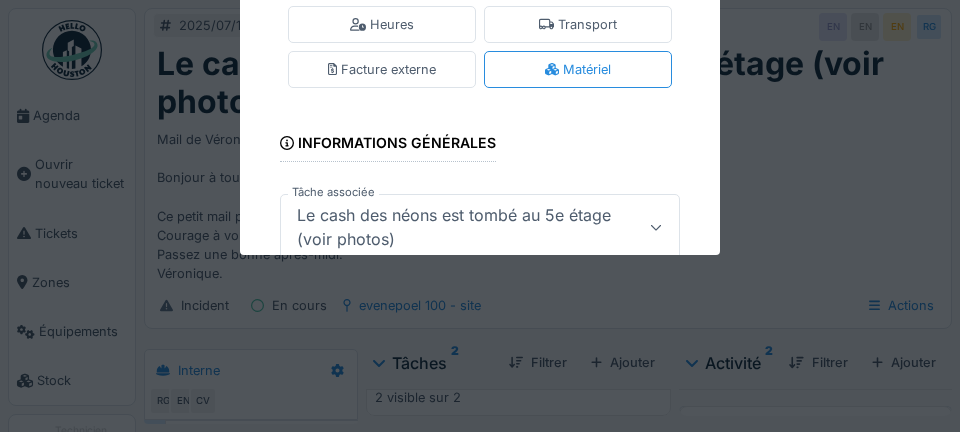 scroll, scrollTop: 228, scrollLeft: 0, axis: vertical 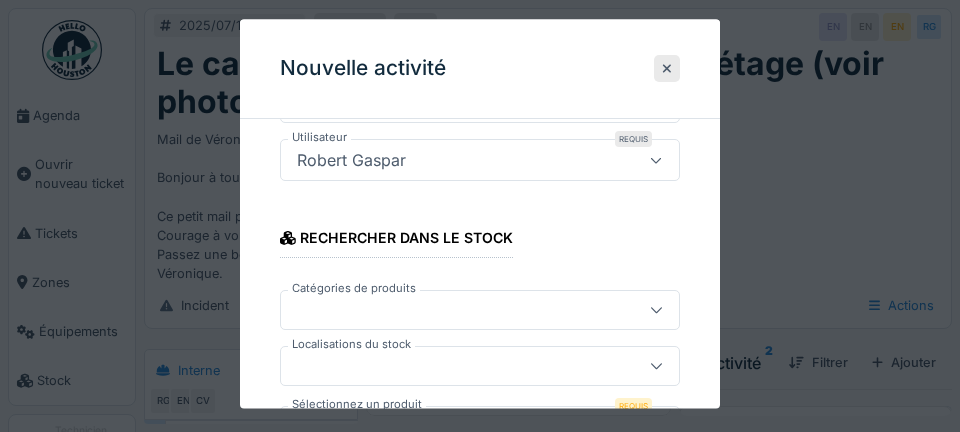 click at bounding box center [460, 366] 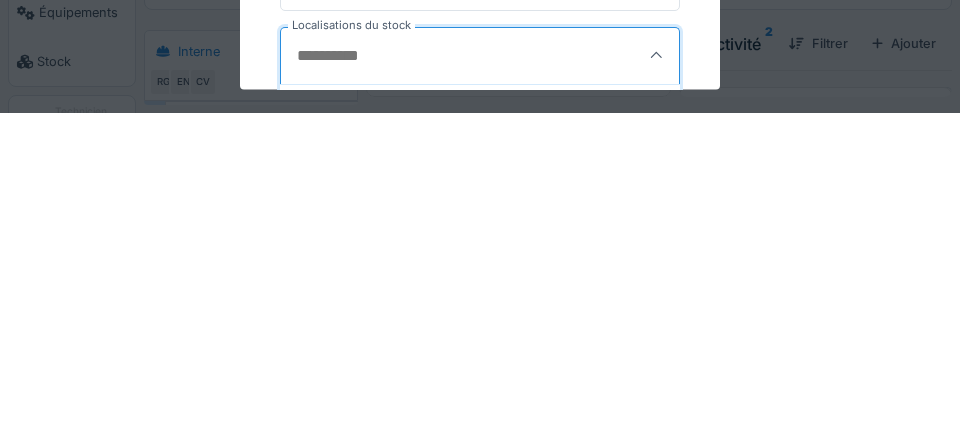 click on "Localisations du stock" at bounding box center (448, 375) 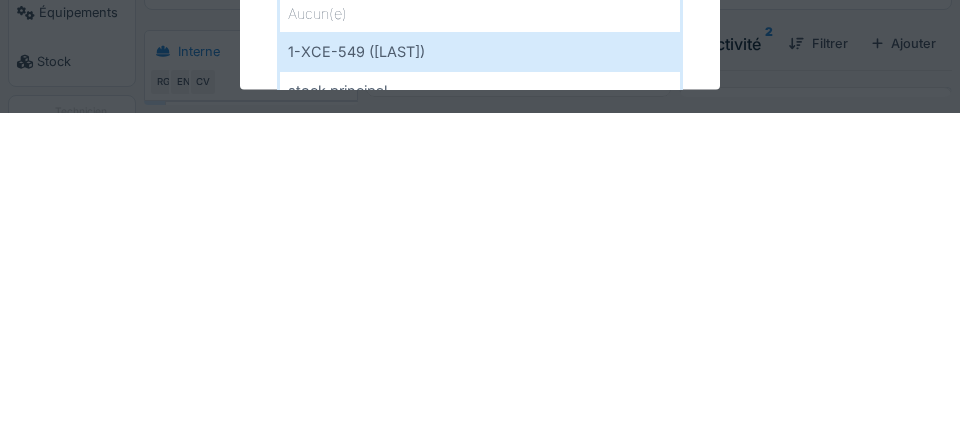 scroll, scrollTop: 390, scrollLeft: 0, axis: vertical 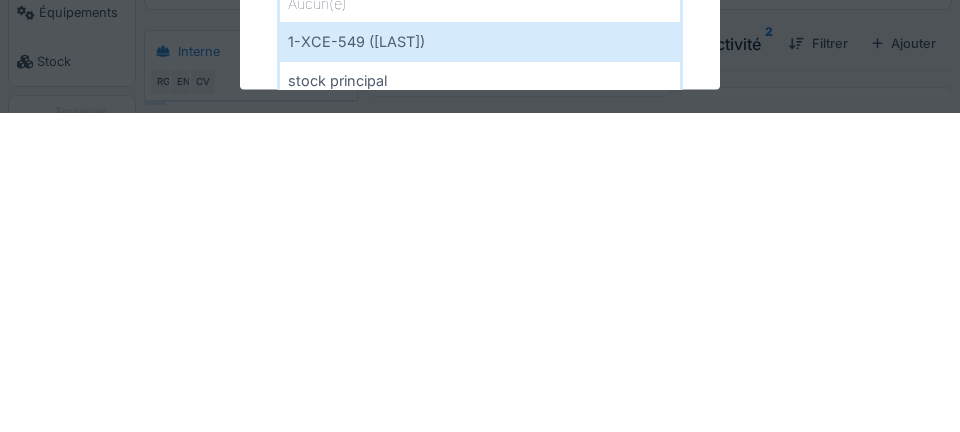 click on "1-XCE-549 (ROBERT)" at bounding box center (480, 361) 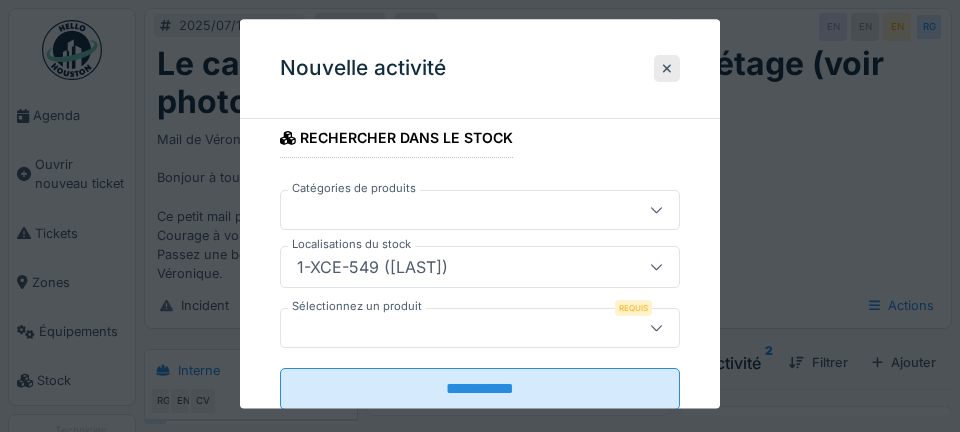 click at bounding box center (460, 328) 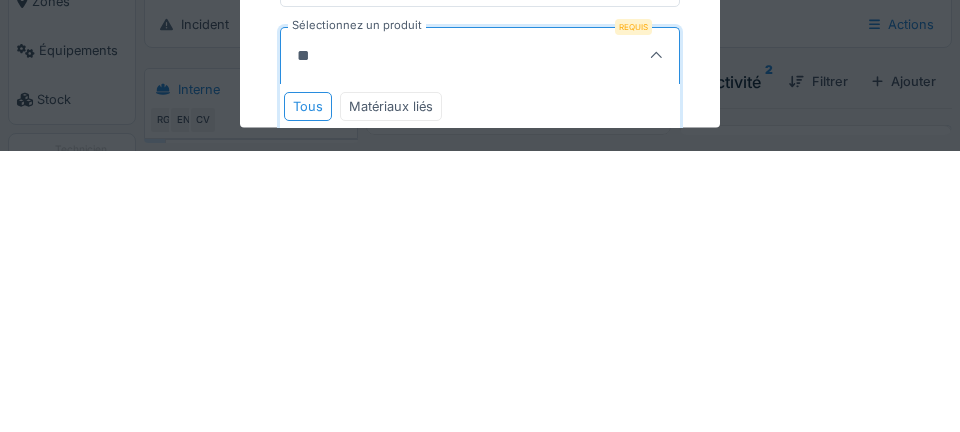 type on "***" 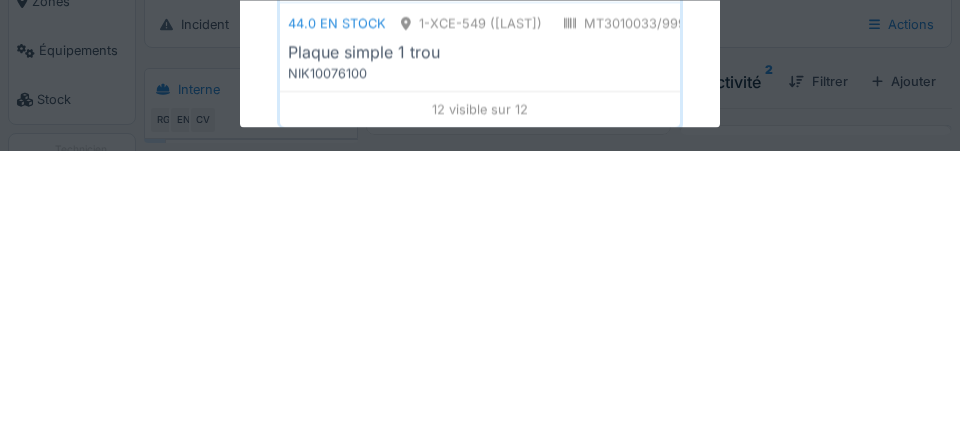click on "NIK10076100" at bounding box center [480, 355] 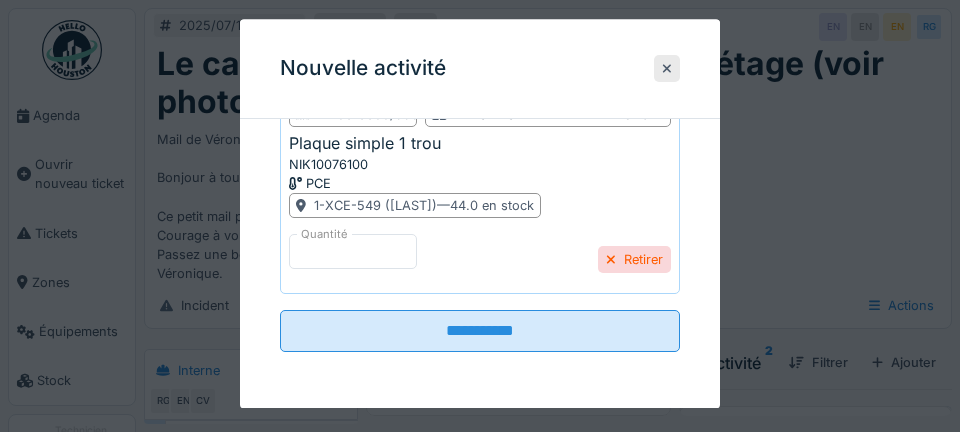 scroll, scrollTop: 665, scrollLeft: 0, axis: vertical 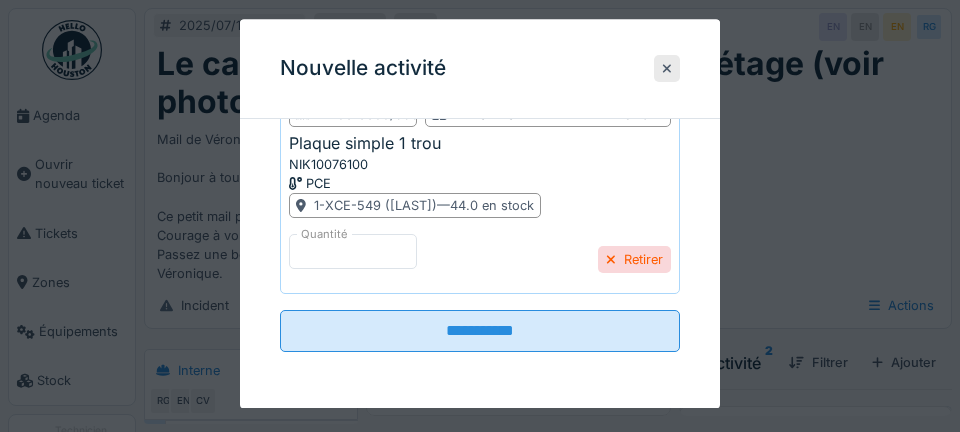 click on "**********" at bounding box center [480, 331] 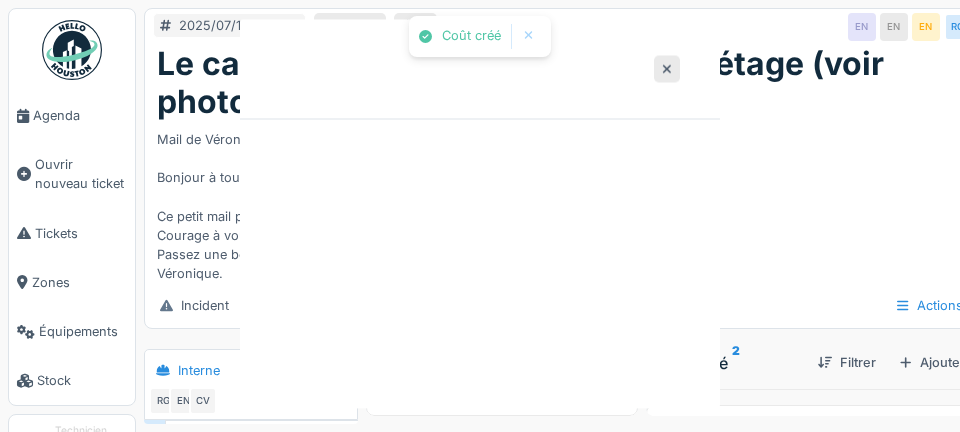 scroll, scrollTop: 0, scrollLeft: 0, axis: both 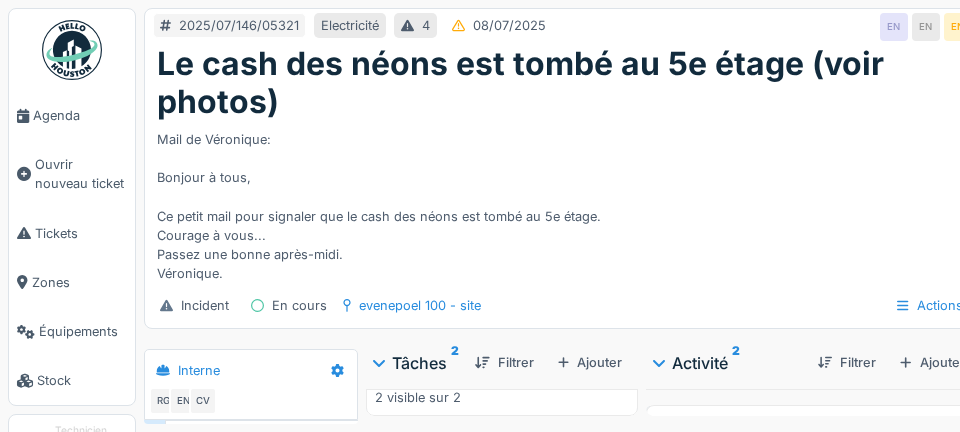 click at bounding box center (609, 403) 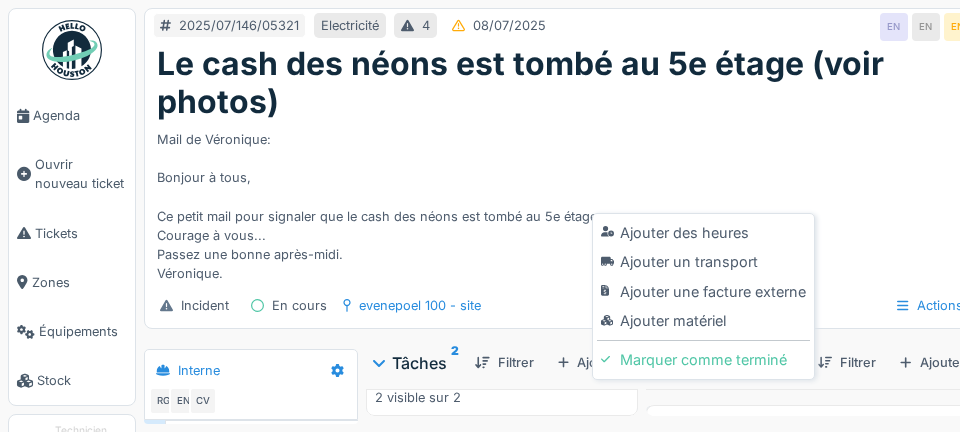 click on "Ajouter matériel" at bounding box center (703, 321) 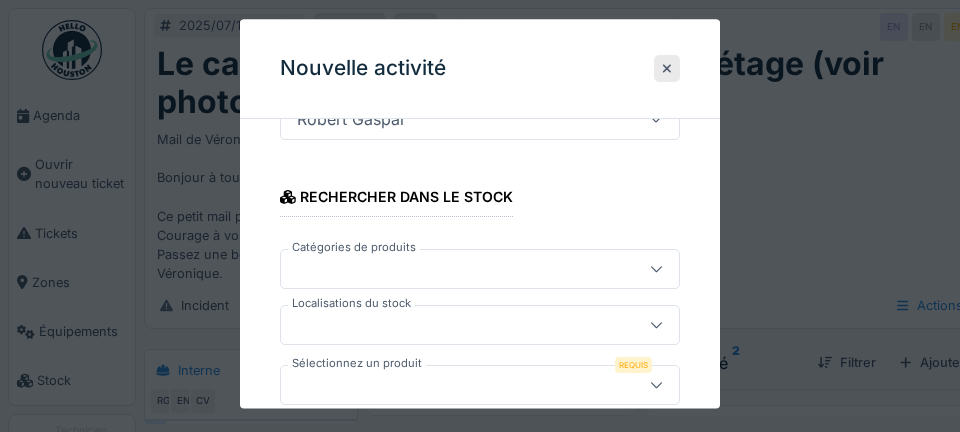 scroll, scrollTop: 336, scrollLeft: 0, axis: vertical 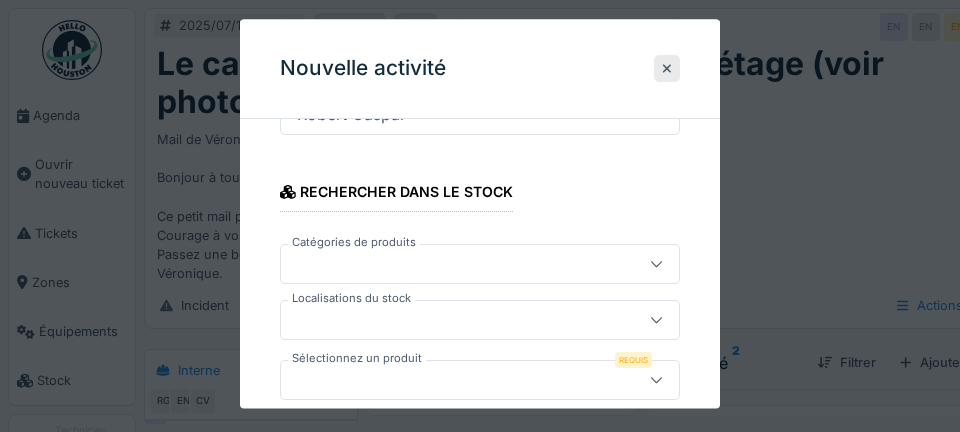 click at bounding box center (460, 320) 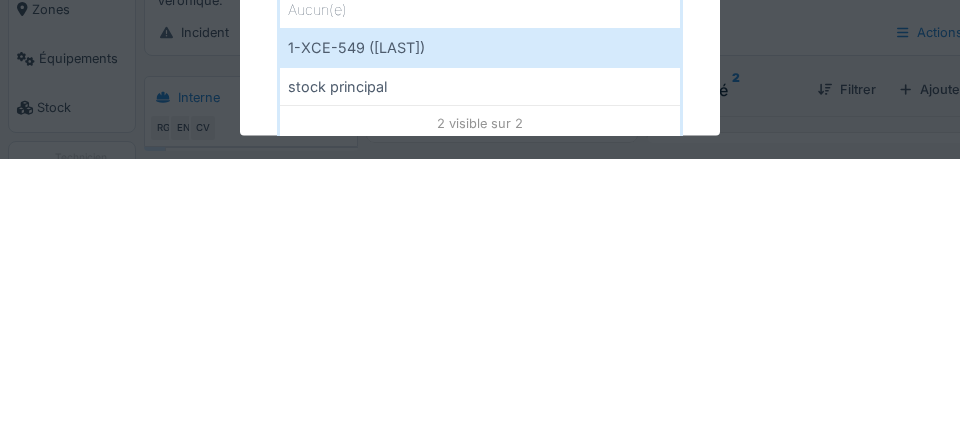 scroll, scrollTop: 430, scrollLeft: 0, axis: vertical 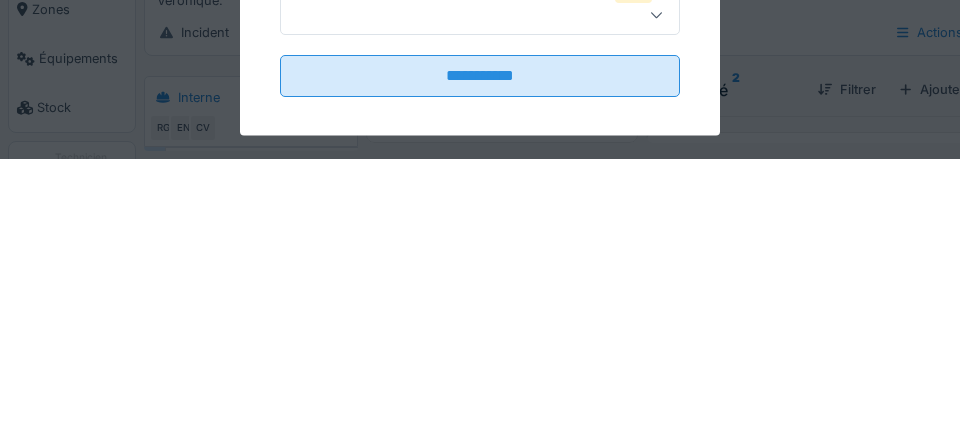 type on "***" 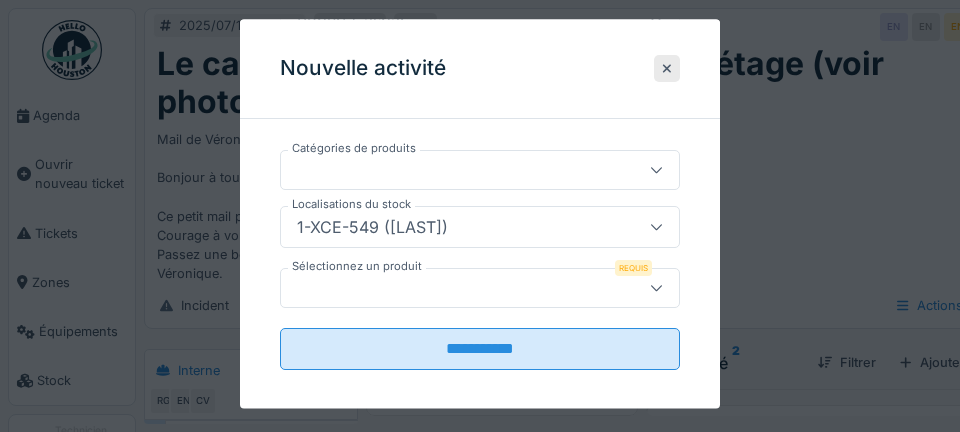 click at bounding box center [460, 288] 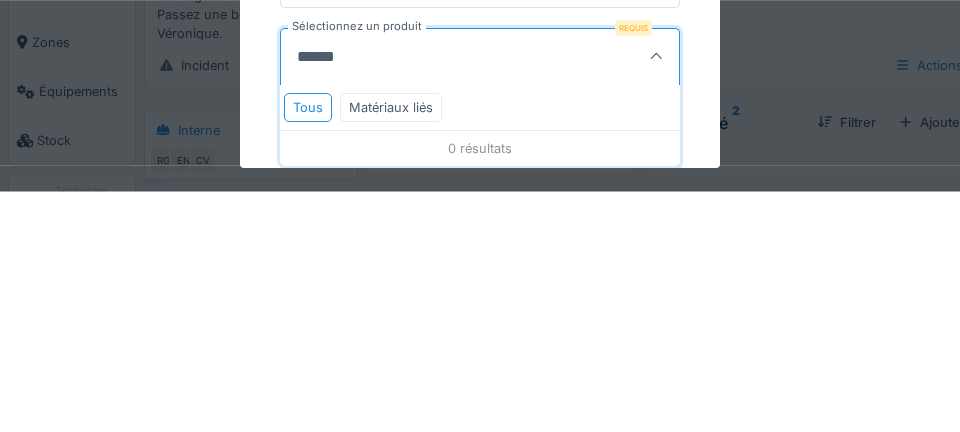 scroll, scrollTop: 464, scrollLeft: 0, axis: vertical 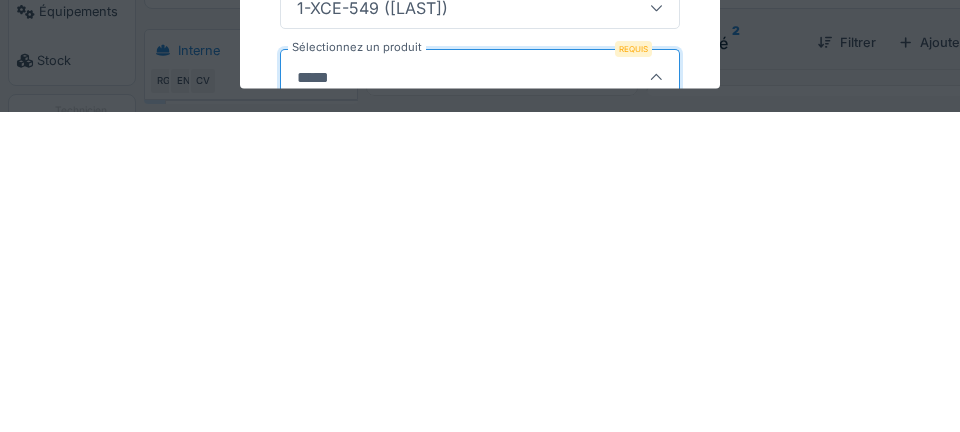 type on "***" 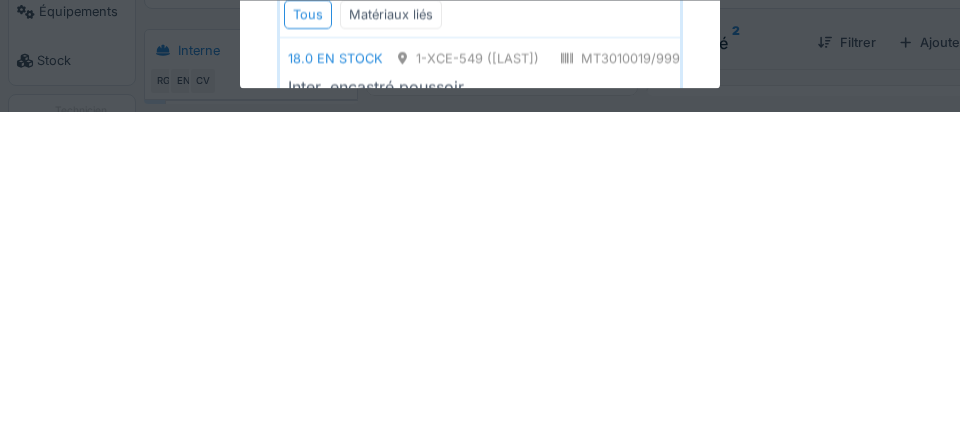 scroll, scrollTop: 474, scrollLeft: 0, axis: vertical 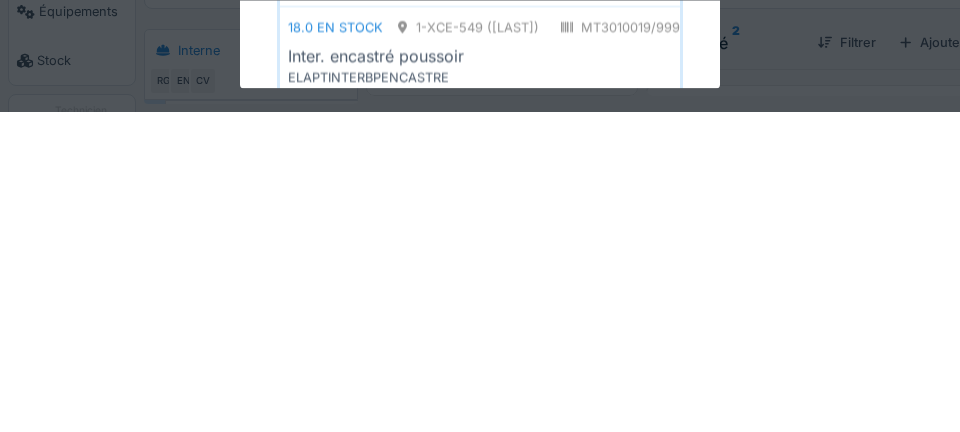 click on "ELAPTINTERBPENCASTRE" at bounding box center [480, 397] 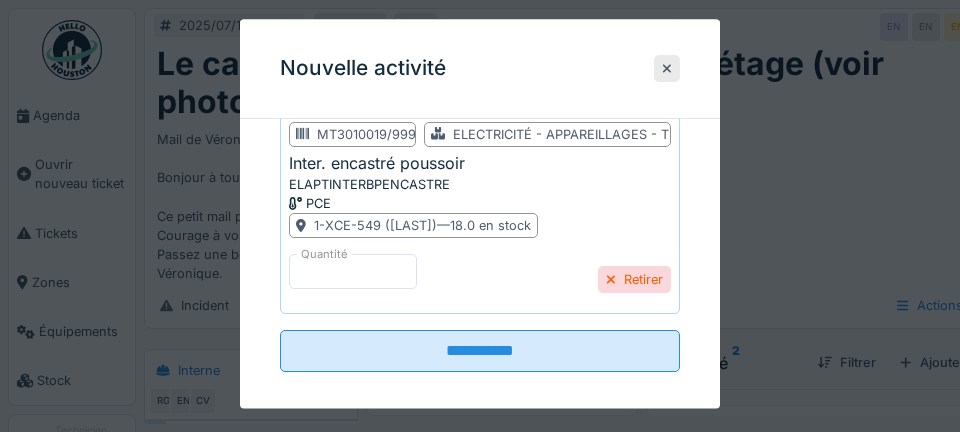 scroll, scrollTop: 648, scrollLeft: 0, axis: vertical 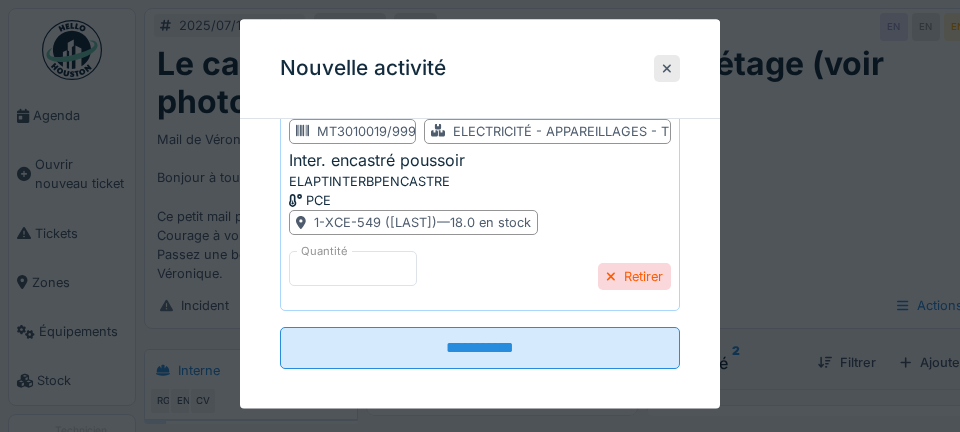 click on "**********" at bounding box center (480, 348) 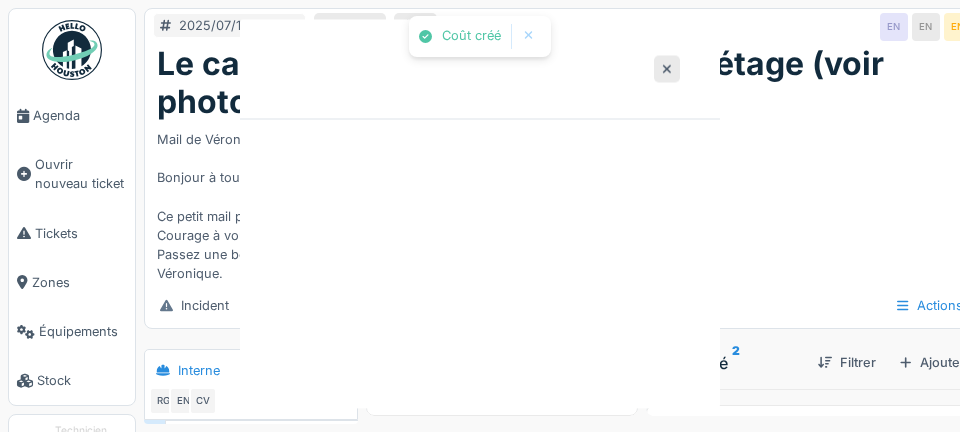 scroll, scrollTop: 0, scrollLeft: 0, axis: both 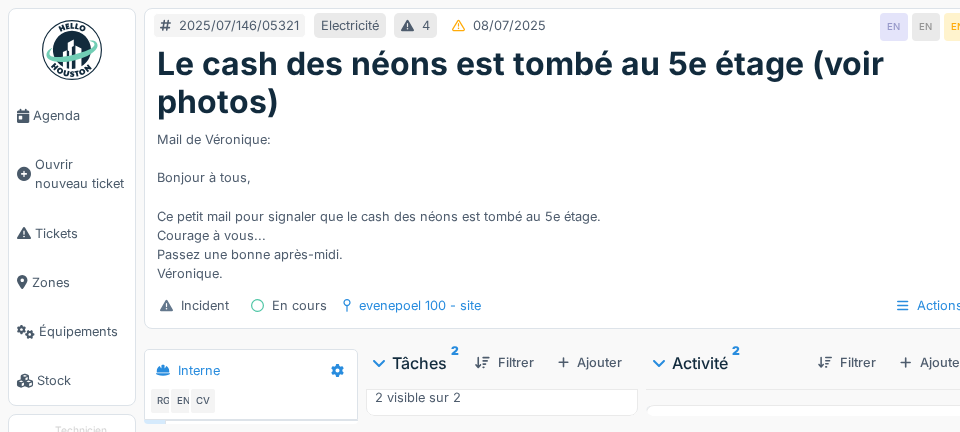 click on "Stop" at bounding box center [502, 441] 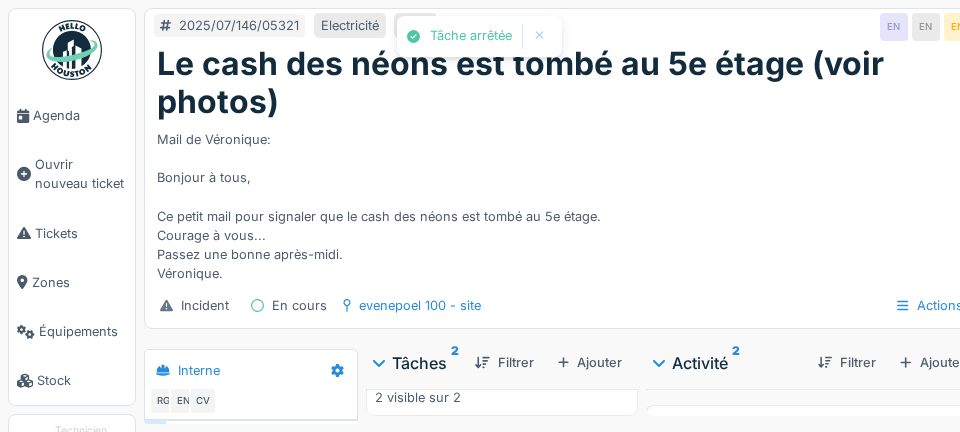 scroll, scrollTop: 643, scrollLeft: 0, axis: vertical 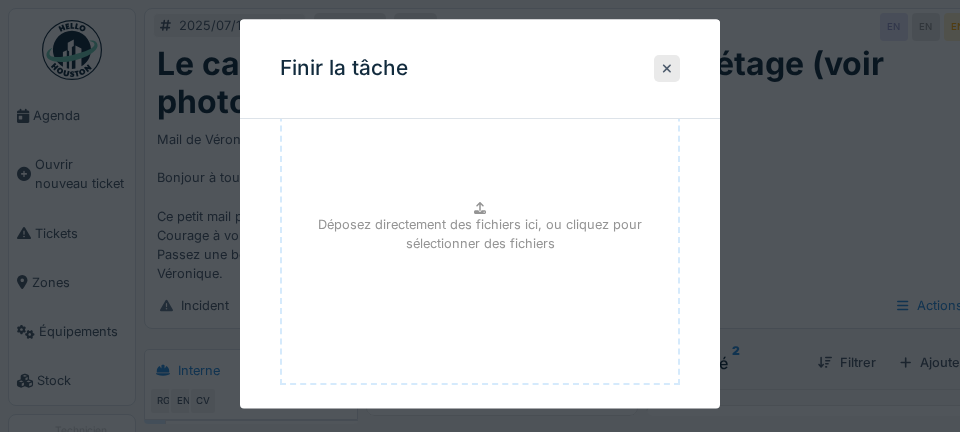 click on "**********" at bounding box center [480, 439] 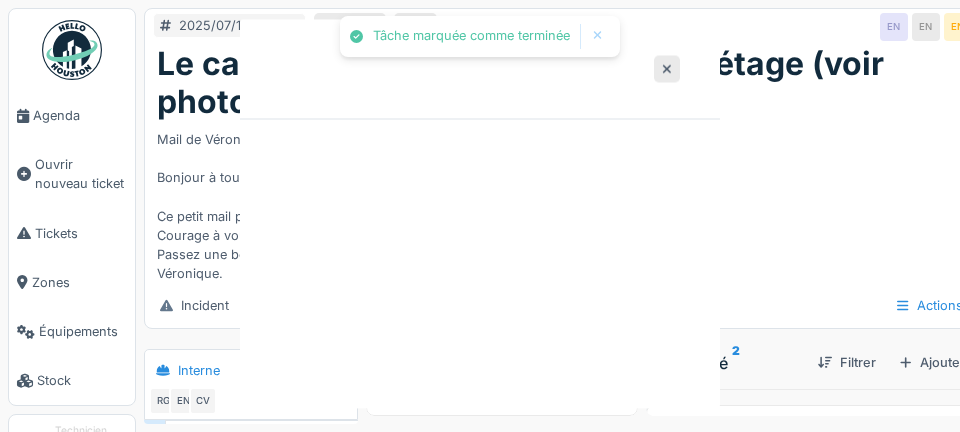 scroll, scrollTop: 0, scrollLeft: 0, axis: both 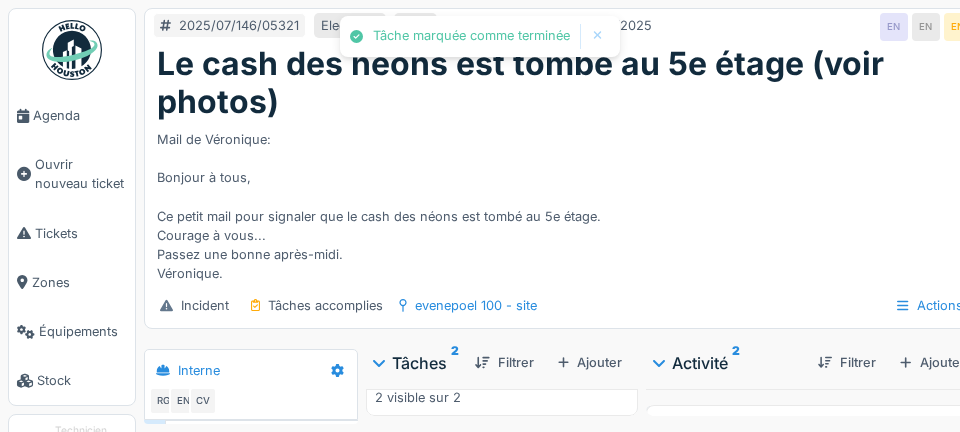 click at bounding box center (263, 461) 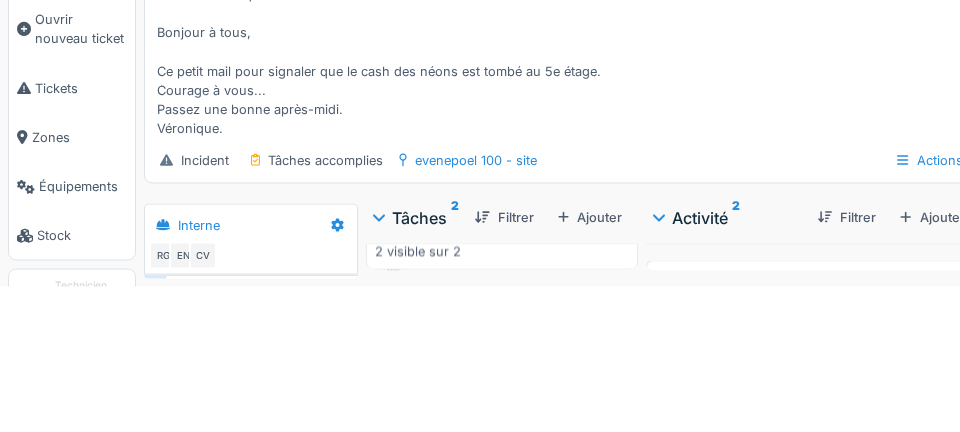 scroll, scrollTop: 96, scrollLeft: 0, axis: vertical 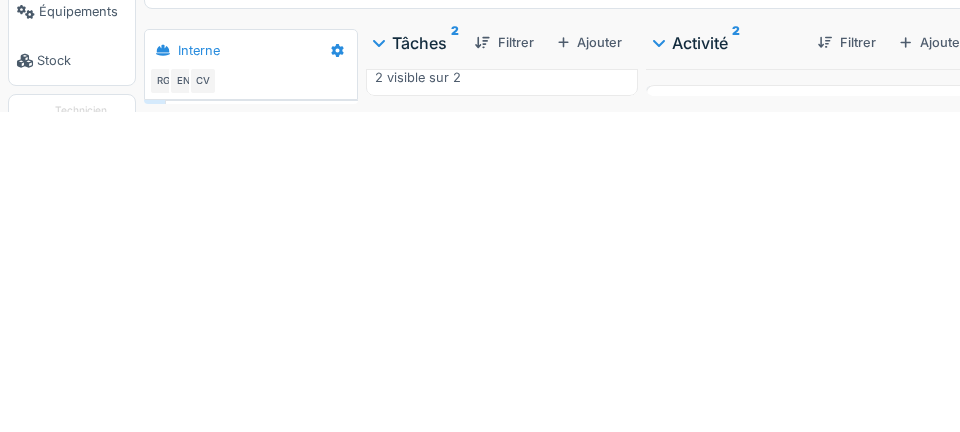 type on "*" 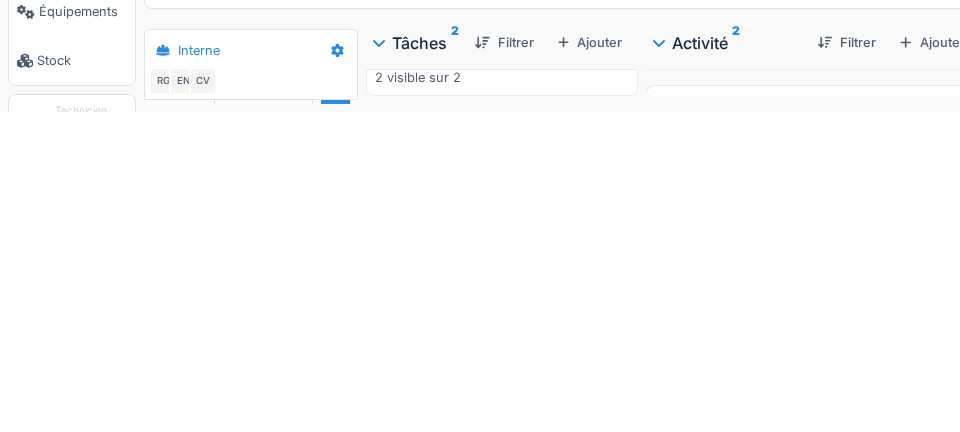 scroll, scrollTop: 142, scrollLeft: 0, axis: vertical 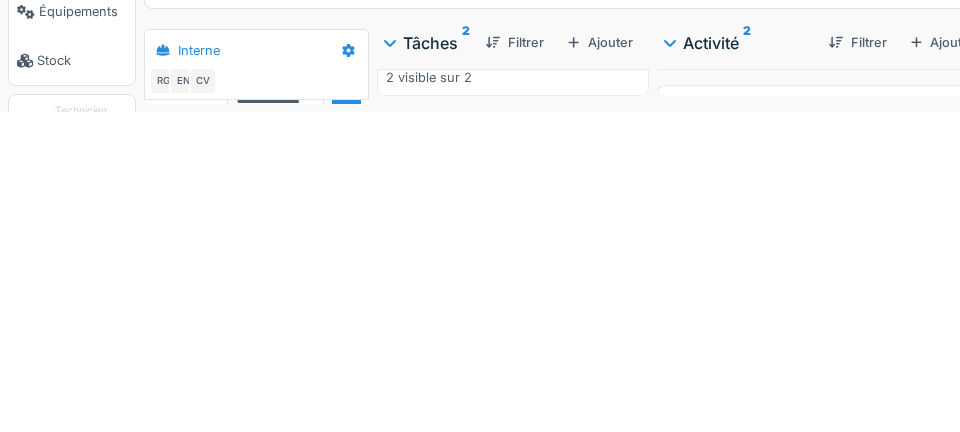 type on "**********" 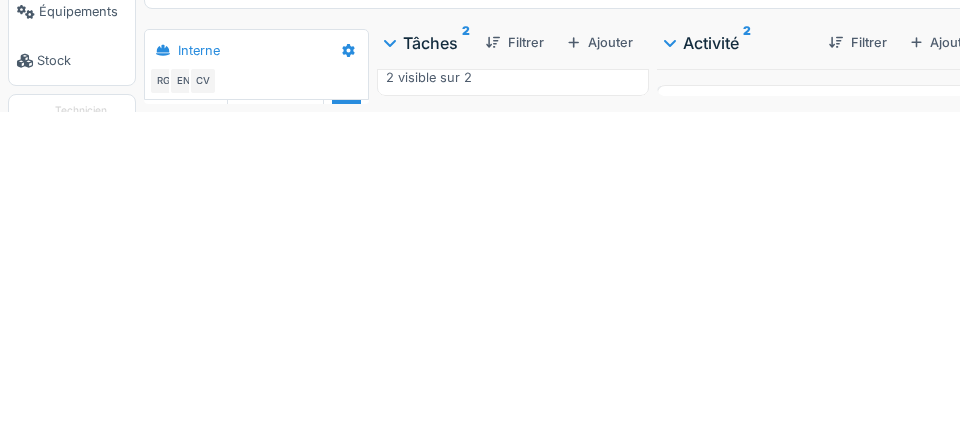 click at bounding box center [346, 442] 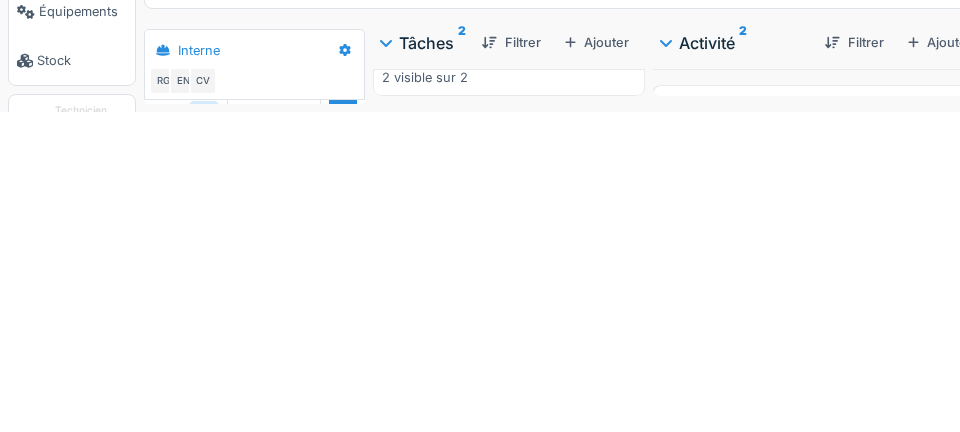 scroll, scrollTop: 0, scrollLeft: 0, axis: both 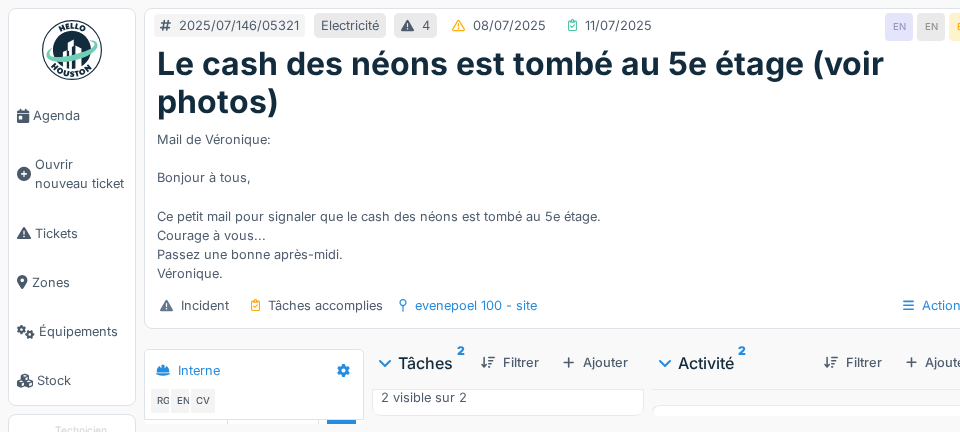 click on "Agenda" at bounding box center [80, 115] 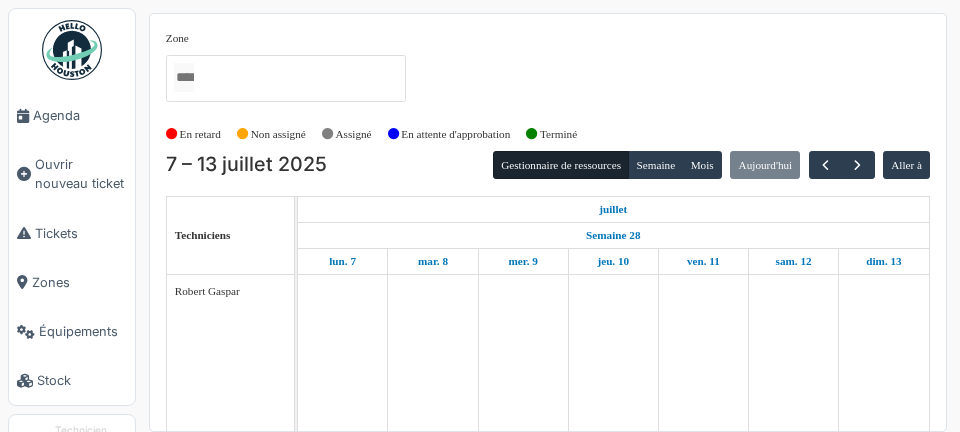 scroll, scrollTop: 0, scrollLeft: 0, axis: both 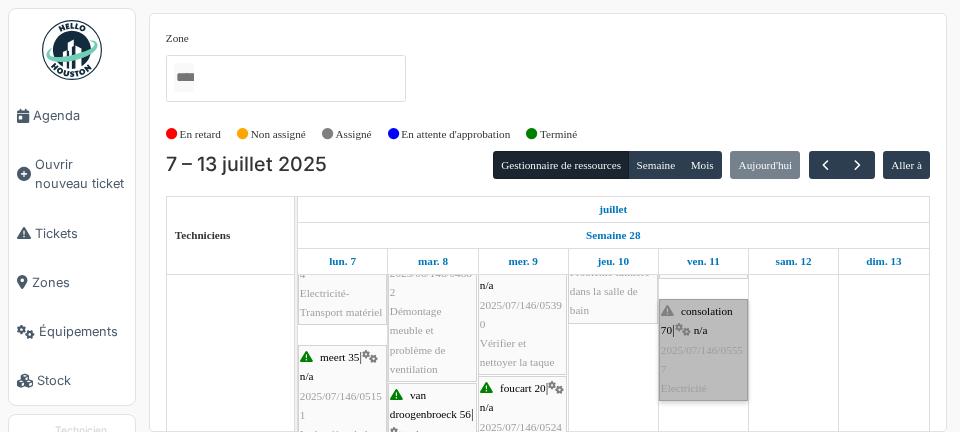click on "consolation 70
|     n/a
2025/07/146/05557
Electricité" at bounding box center (703, 350) 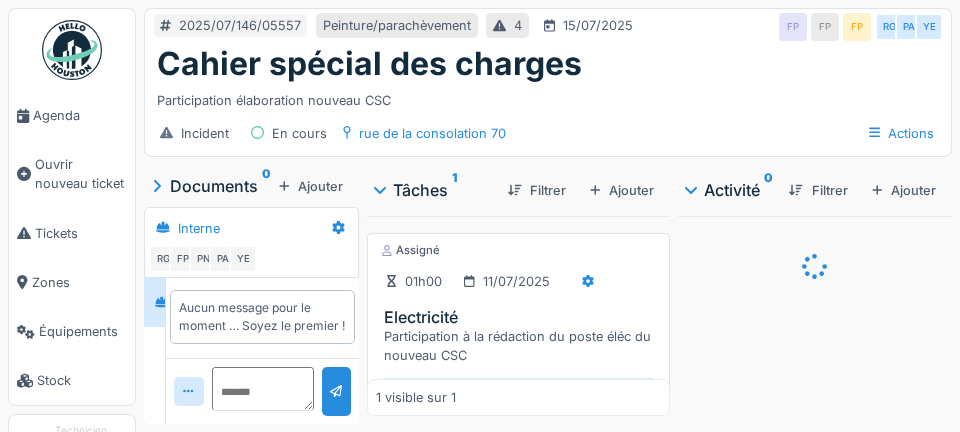 scroll, scrollTop: 0, scrollLeft: 0, axis: both 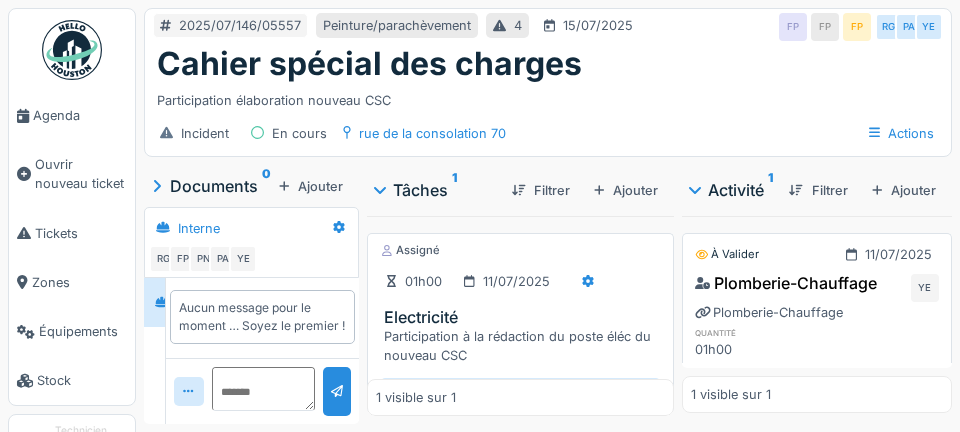 click on "Début" at bounding box center [520, 399] 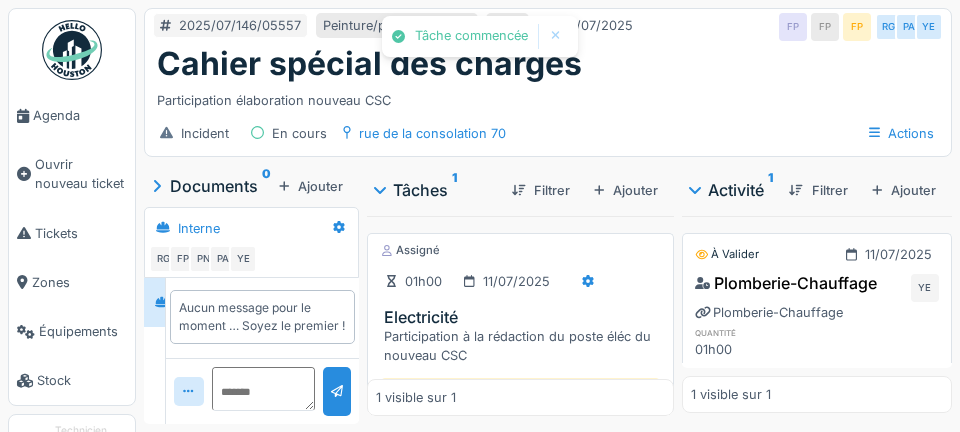 click 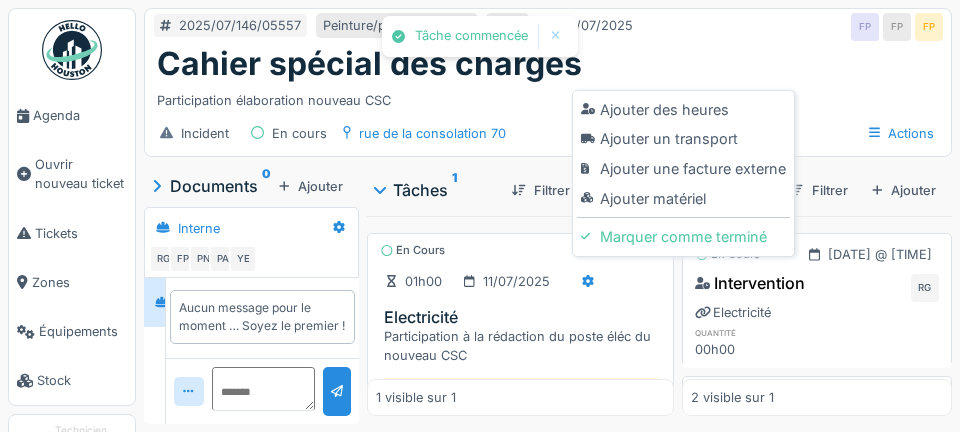 click on "Ajouter un transport" at bounding box center (683, 139) 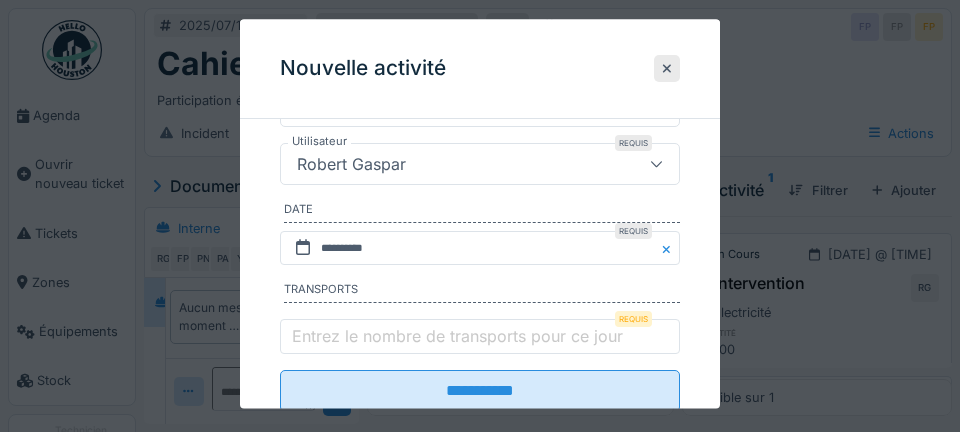 scroll, scrollTop: 328, scrollLeft: 0, axis: vertical 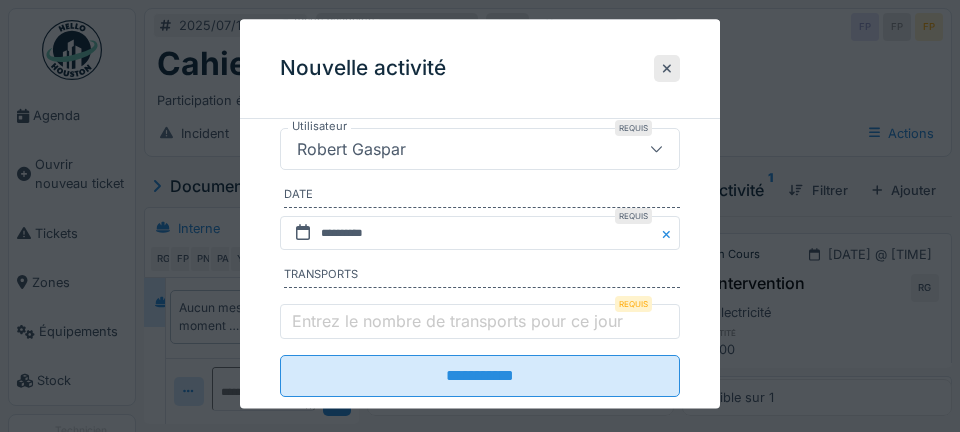 click on "Entrez le nombre de transports pour ce jour" at bounding box center (457, 321) 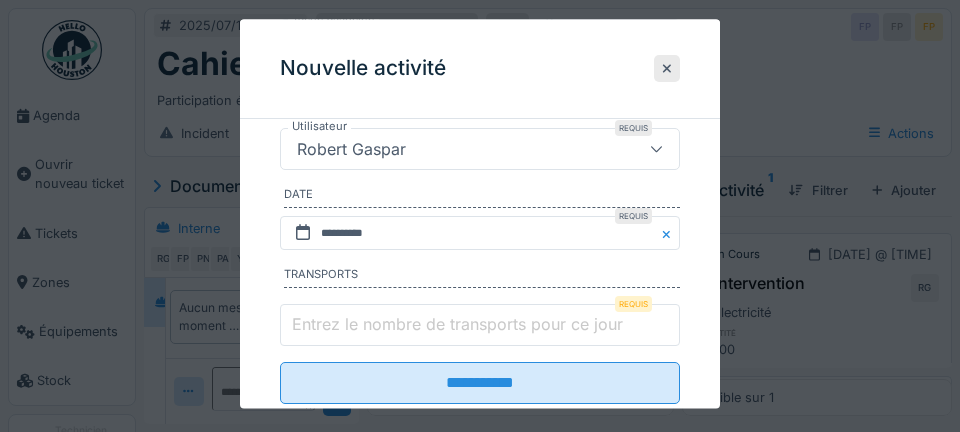 click on "Entrez le nombre de transports pour ce jour" at bounding box center (480, 326) 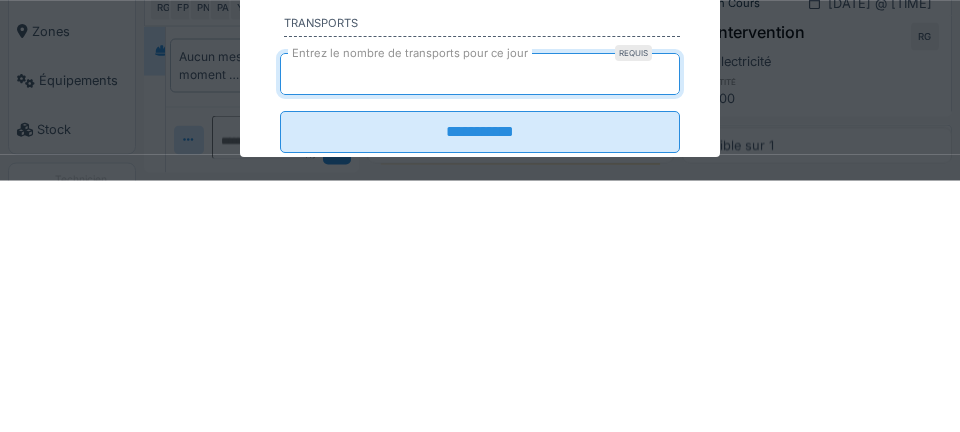 type on "*" 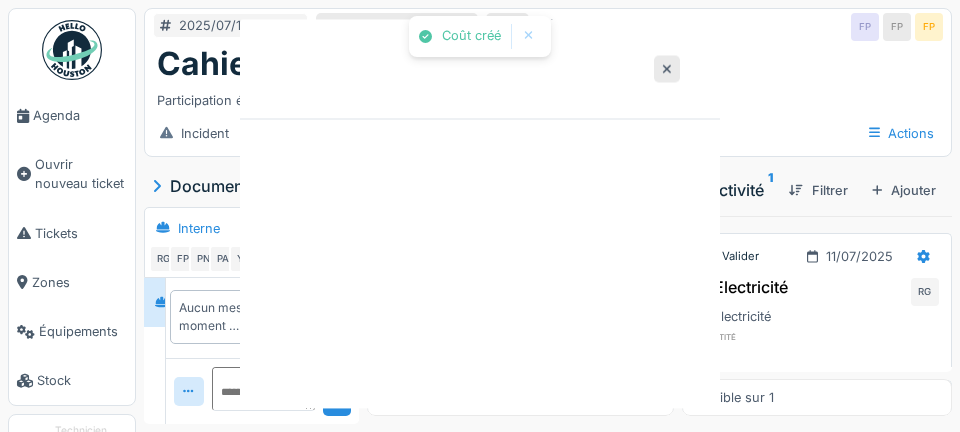 scroll, scrollTop: 0, scrollLeft: 0, axis: both 